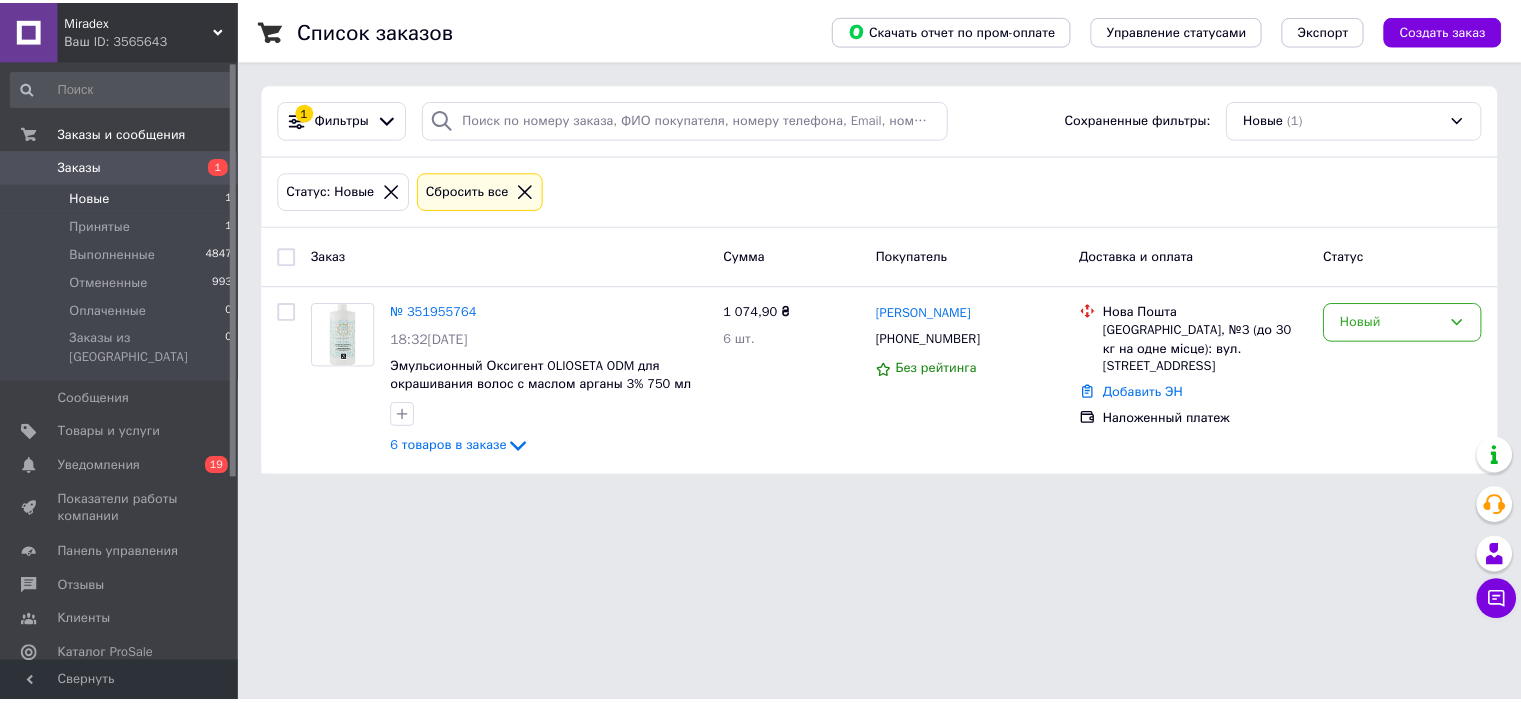 scroll, scrollTop: 0, scrollLeft: 0, axis: both 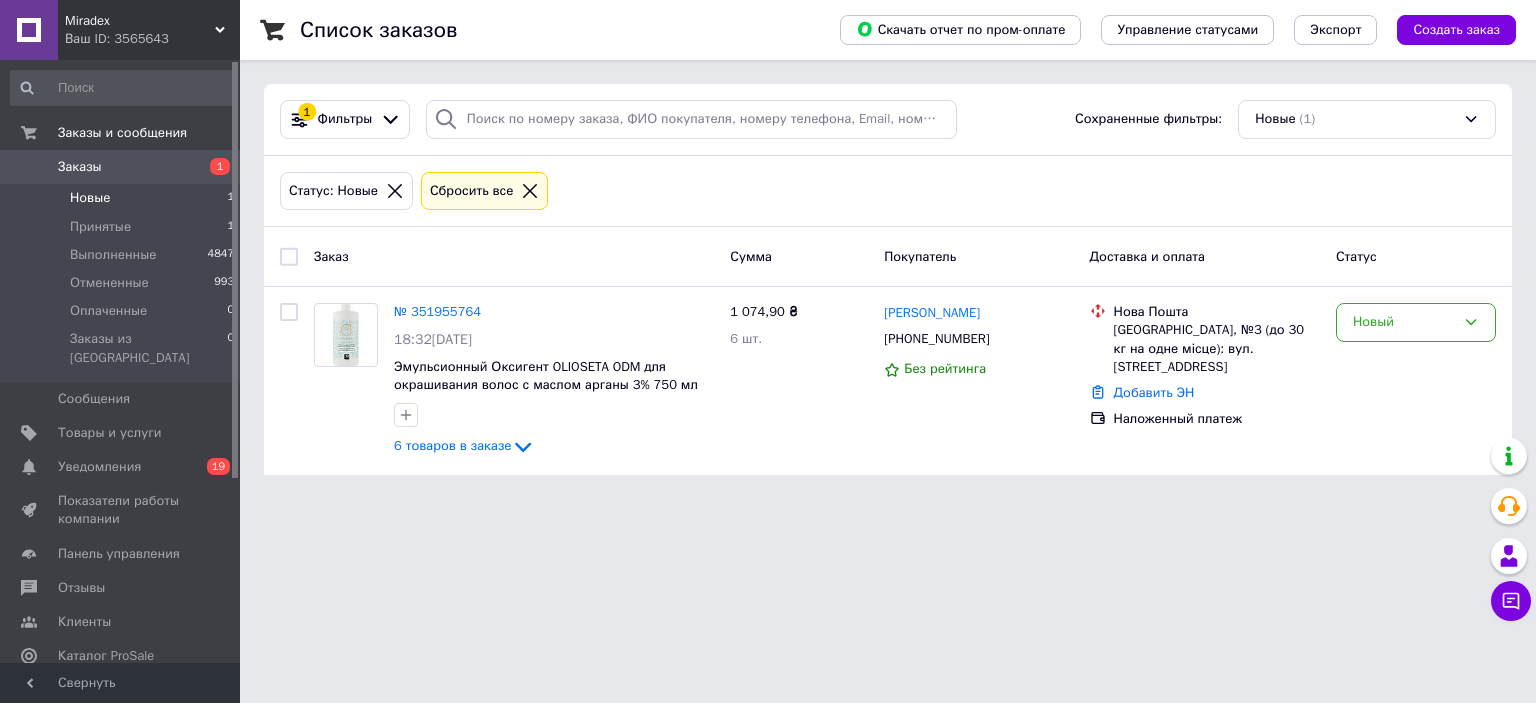 click on "Новые" at bounding box center [90, 198] 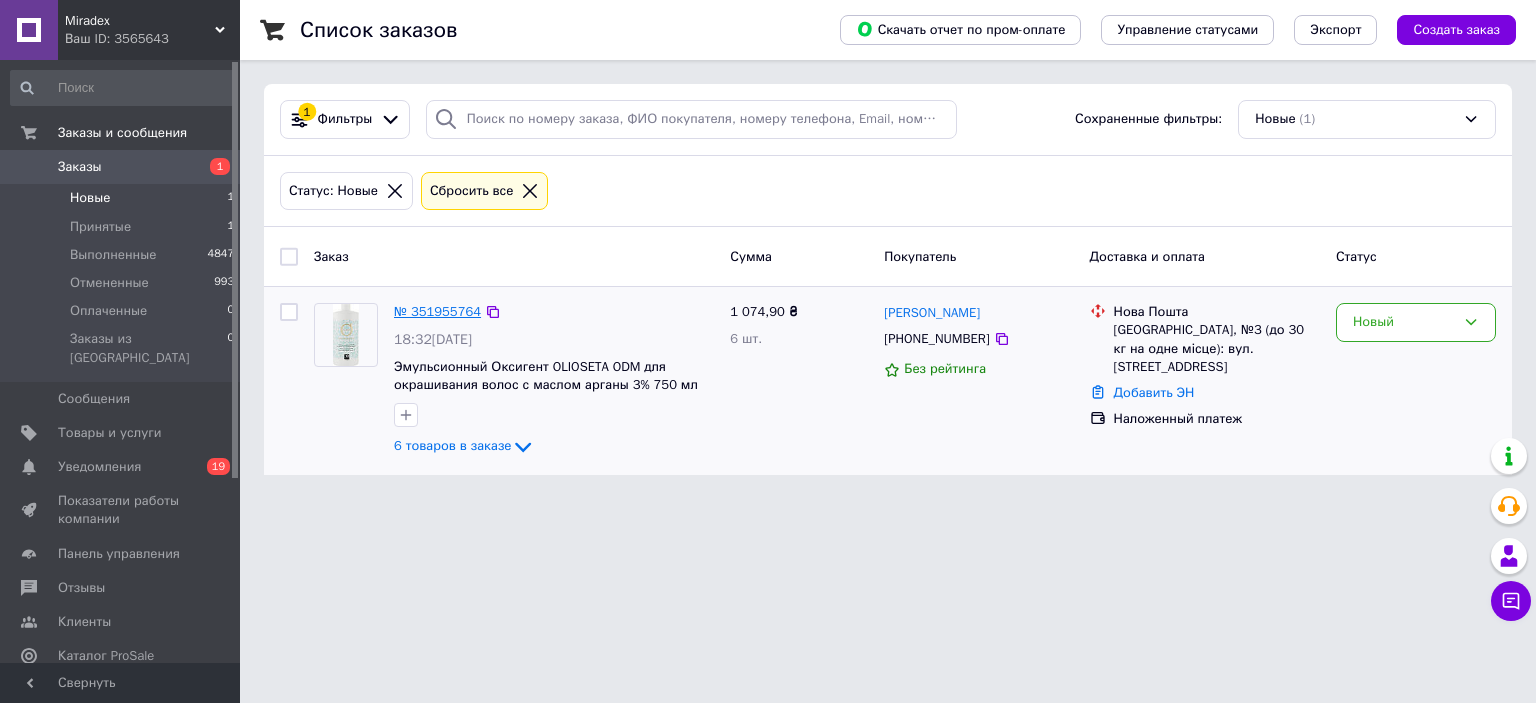 click on "№ 351955764" at bounding box center (437, 311) 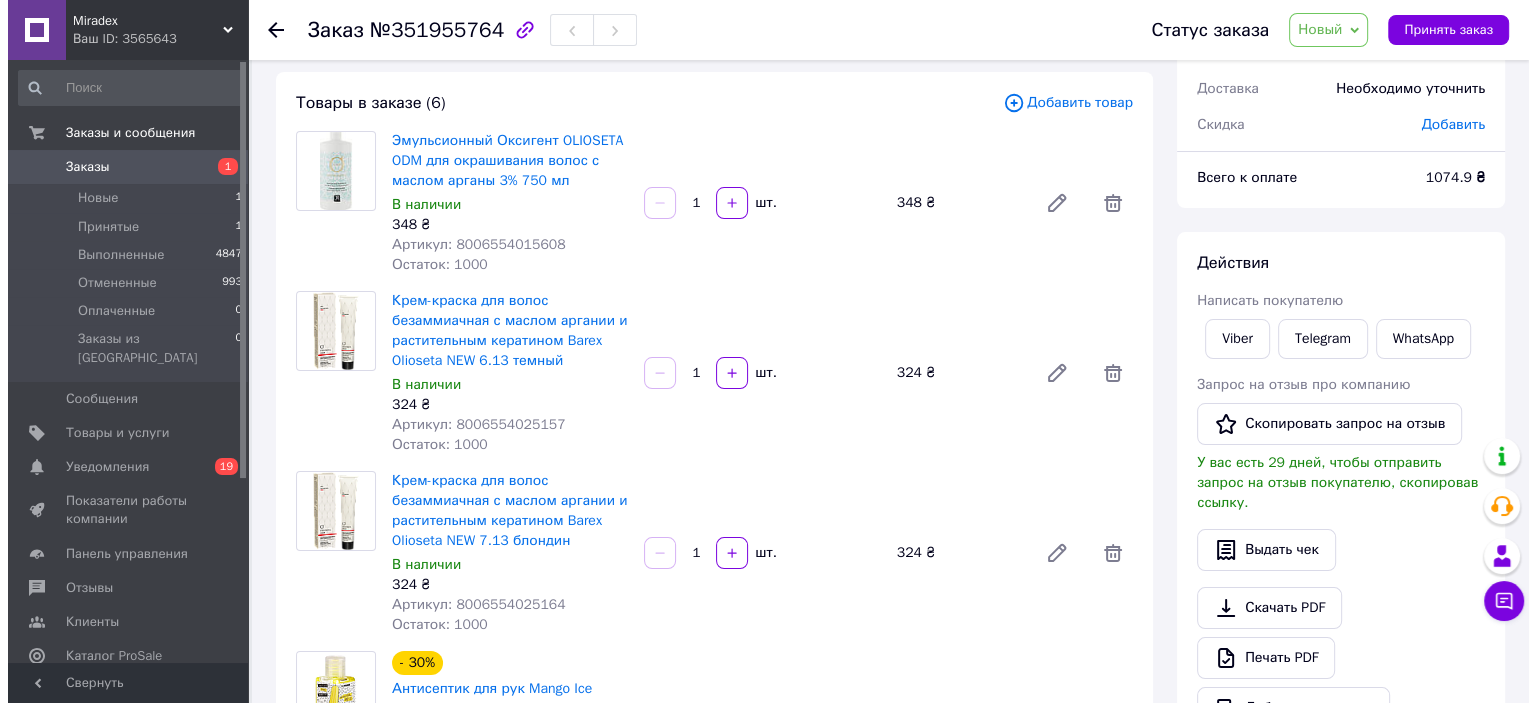 scroll, scrollTop: 0, scrollLeft: 0, axis: both 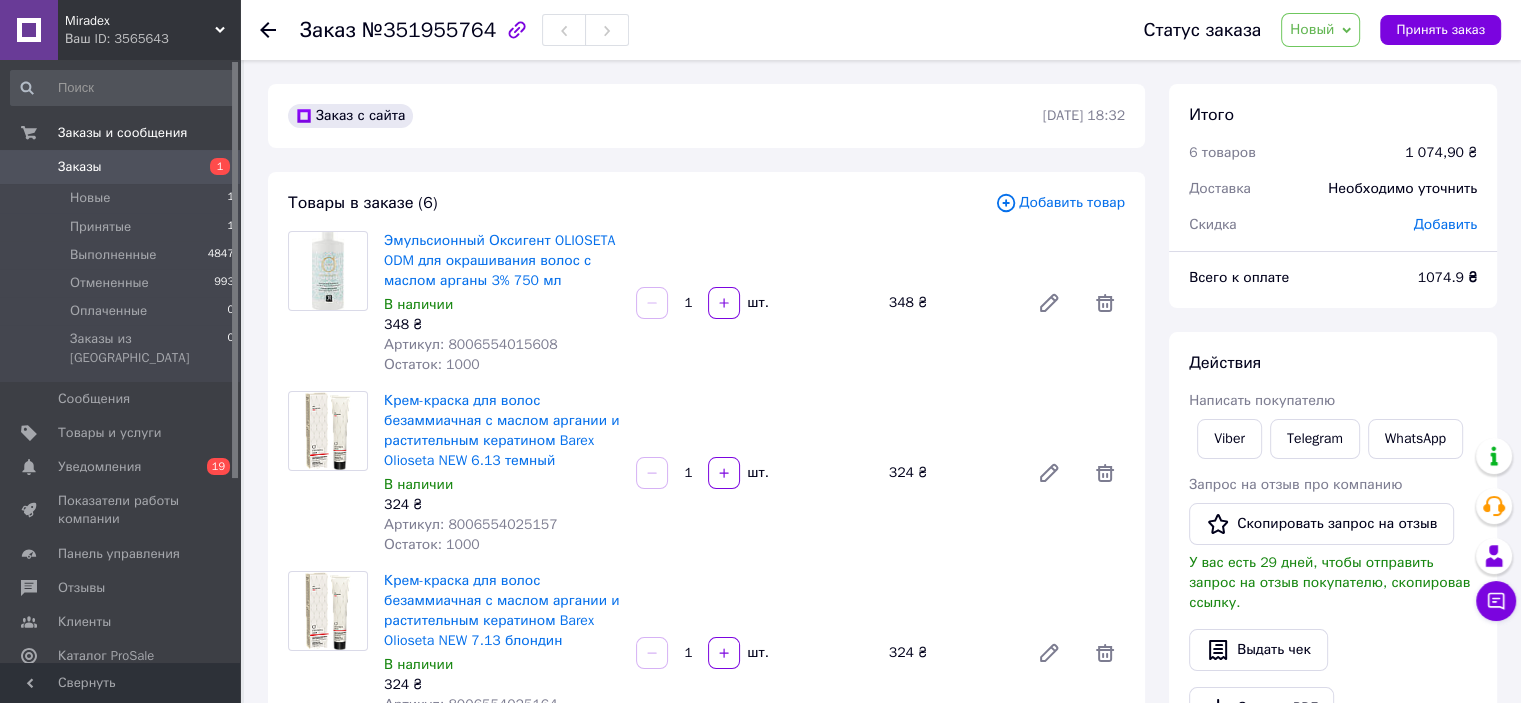 click 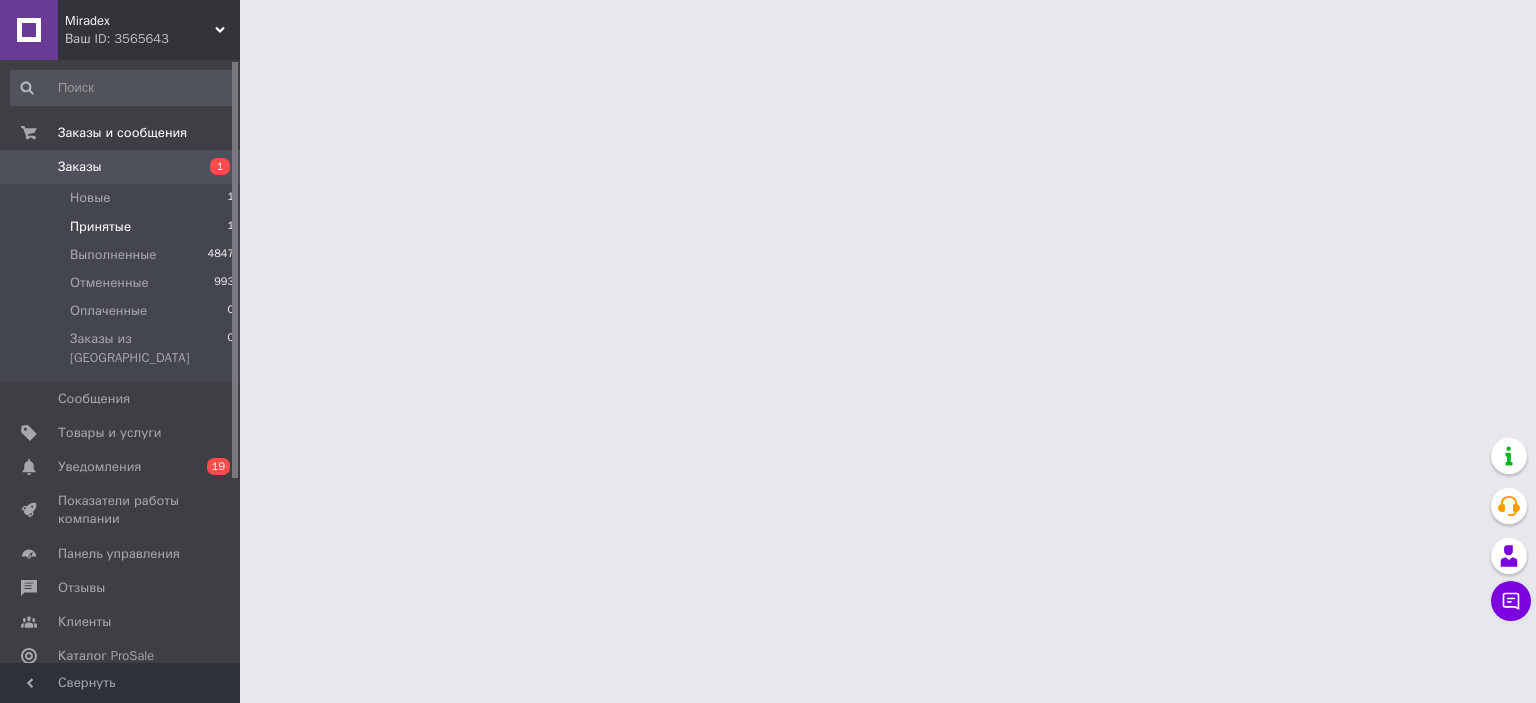 click on "Принятые 1" at bounding box center [123, 227] 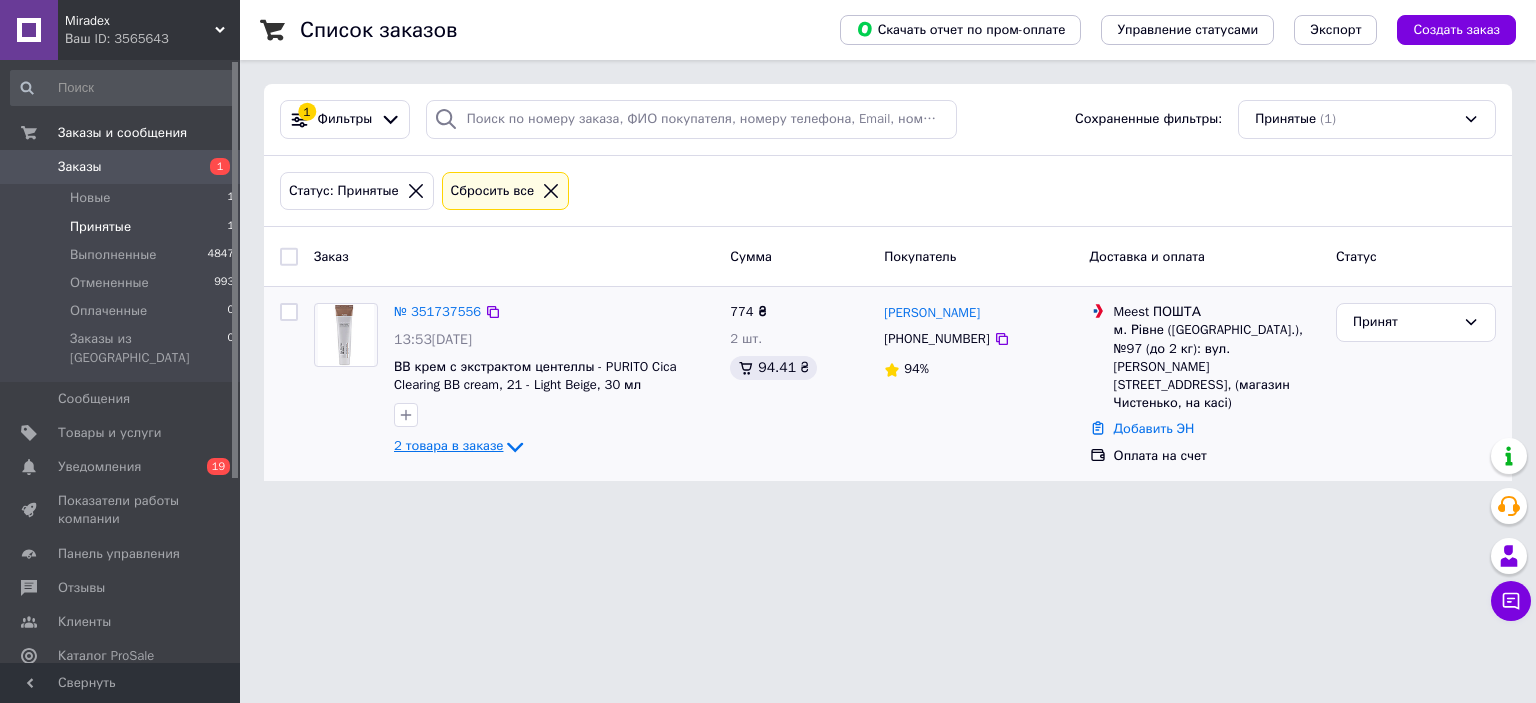 click on "2 товара в заказе" at bounding box center (448, 446) 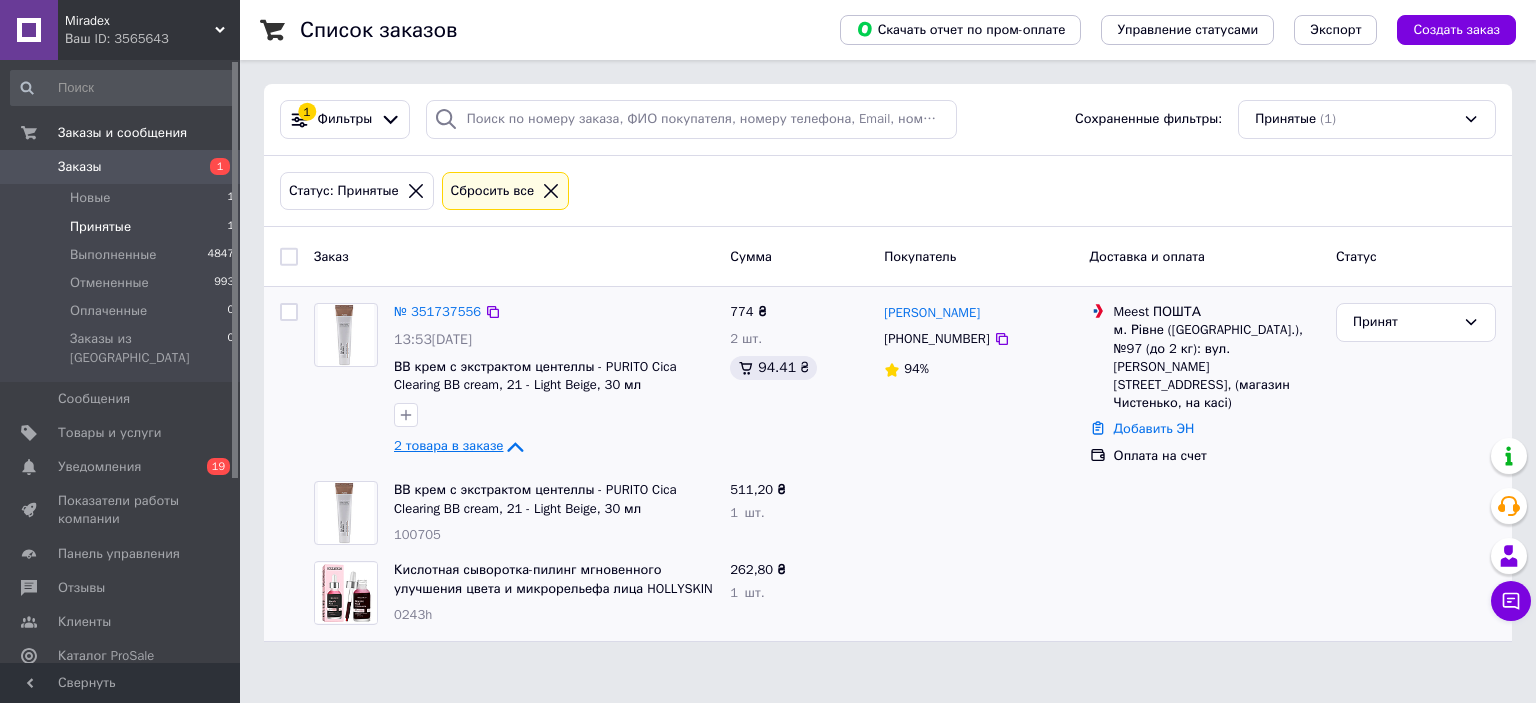 click 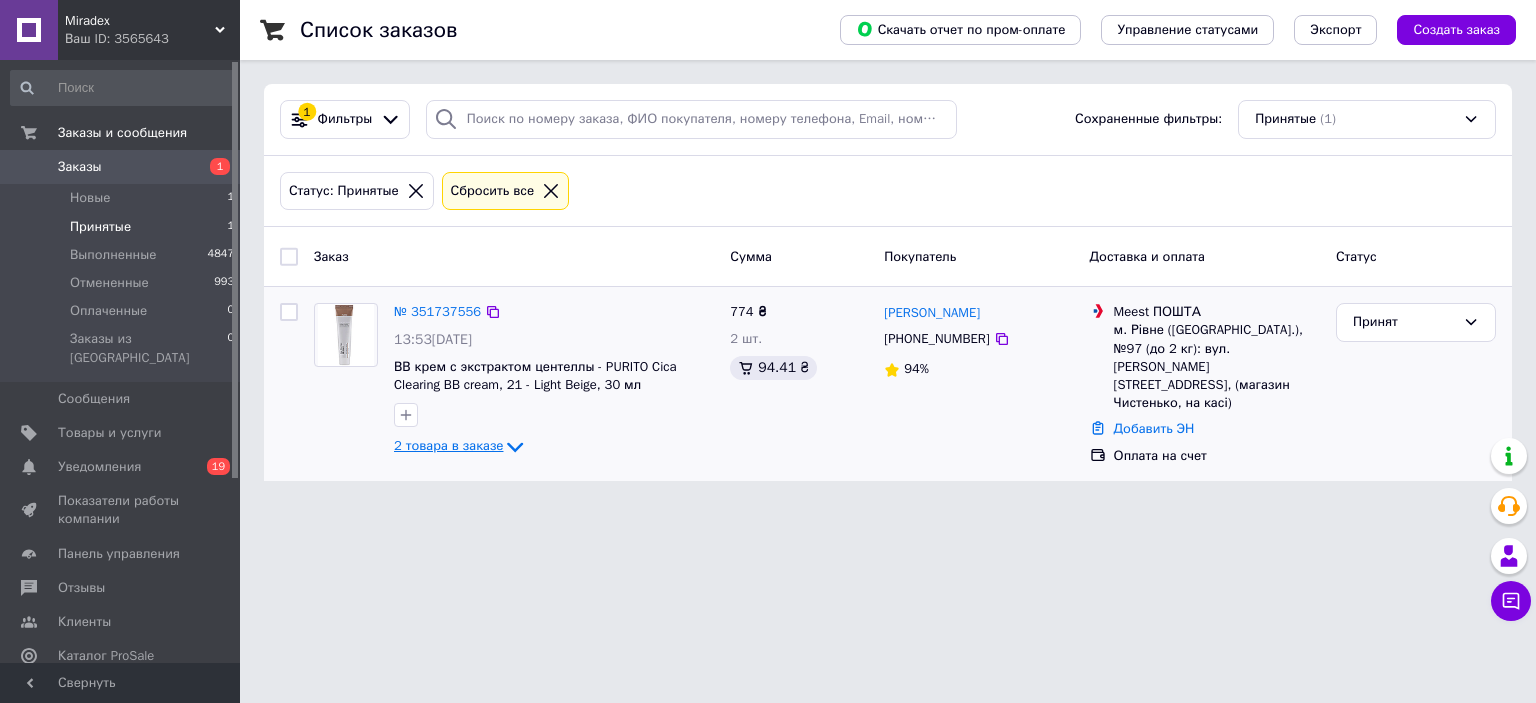 click on "Miradex" at bounding box center [140, 21] 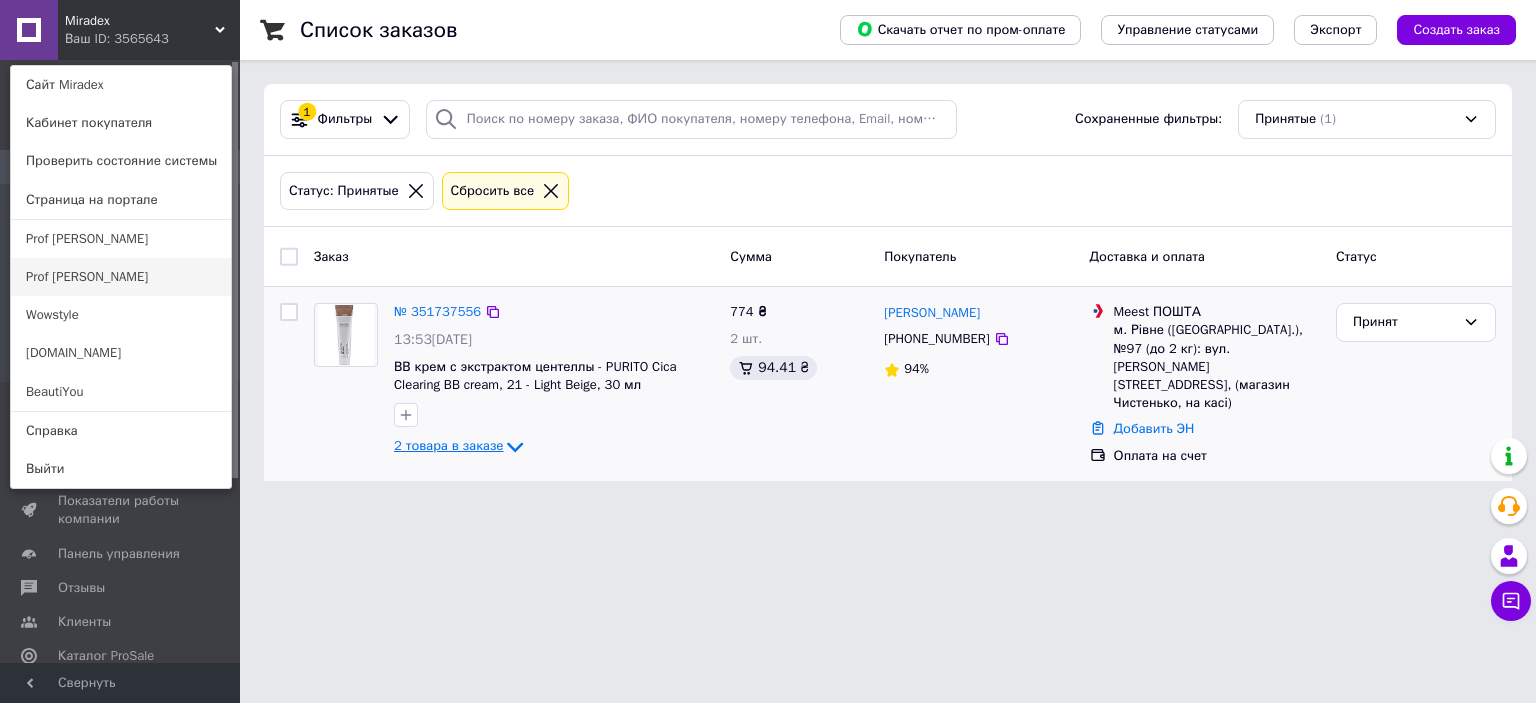 click on "Prof [PERSON_NAME]" at bounding box center [121, 277] 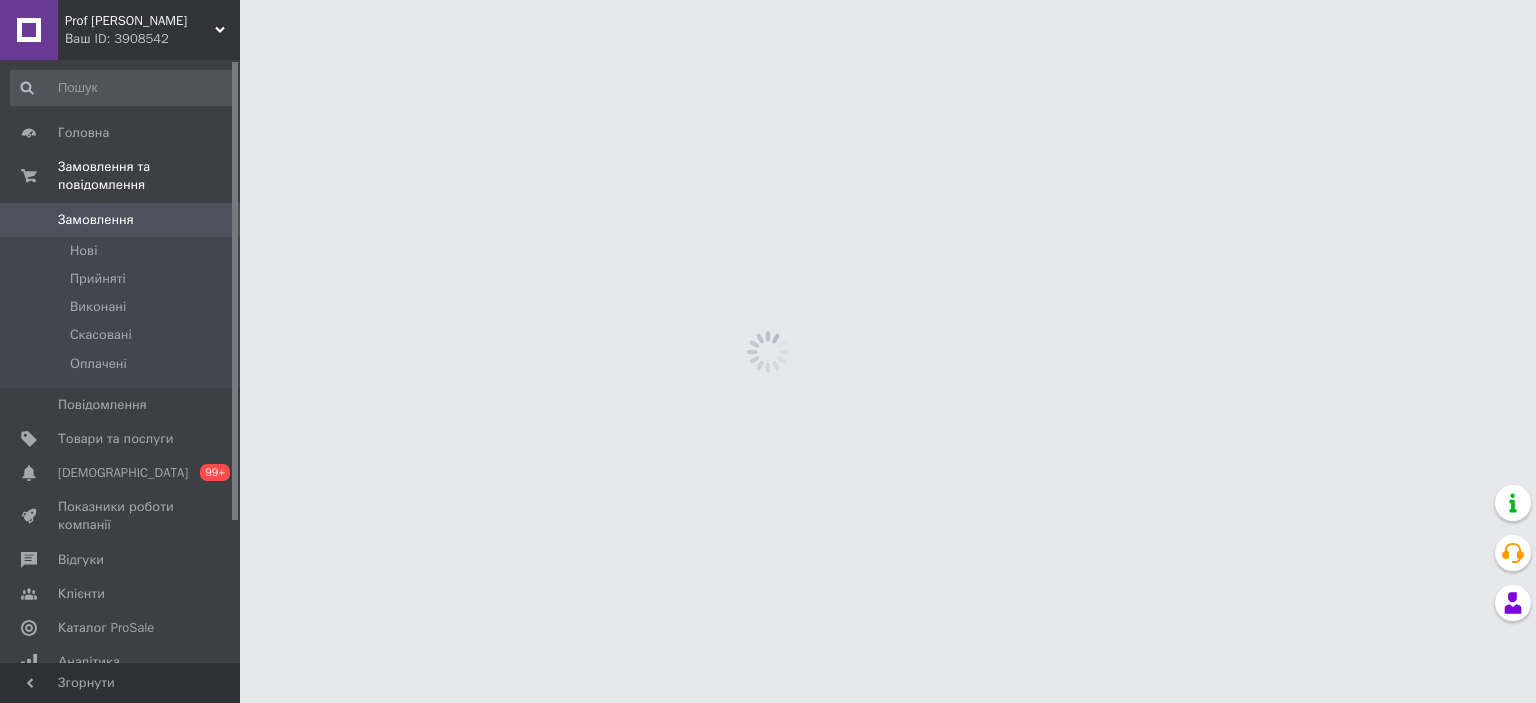 scroll, scrollTop: 0, scrollLeft: 0, axis: both 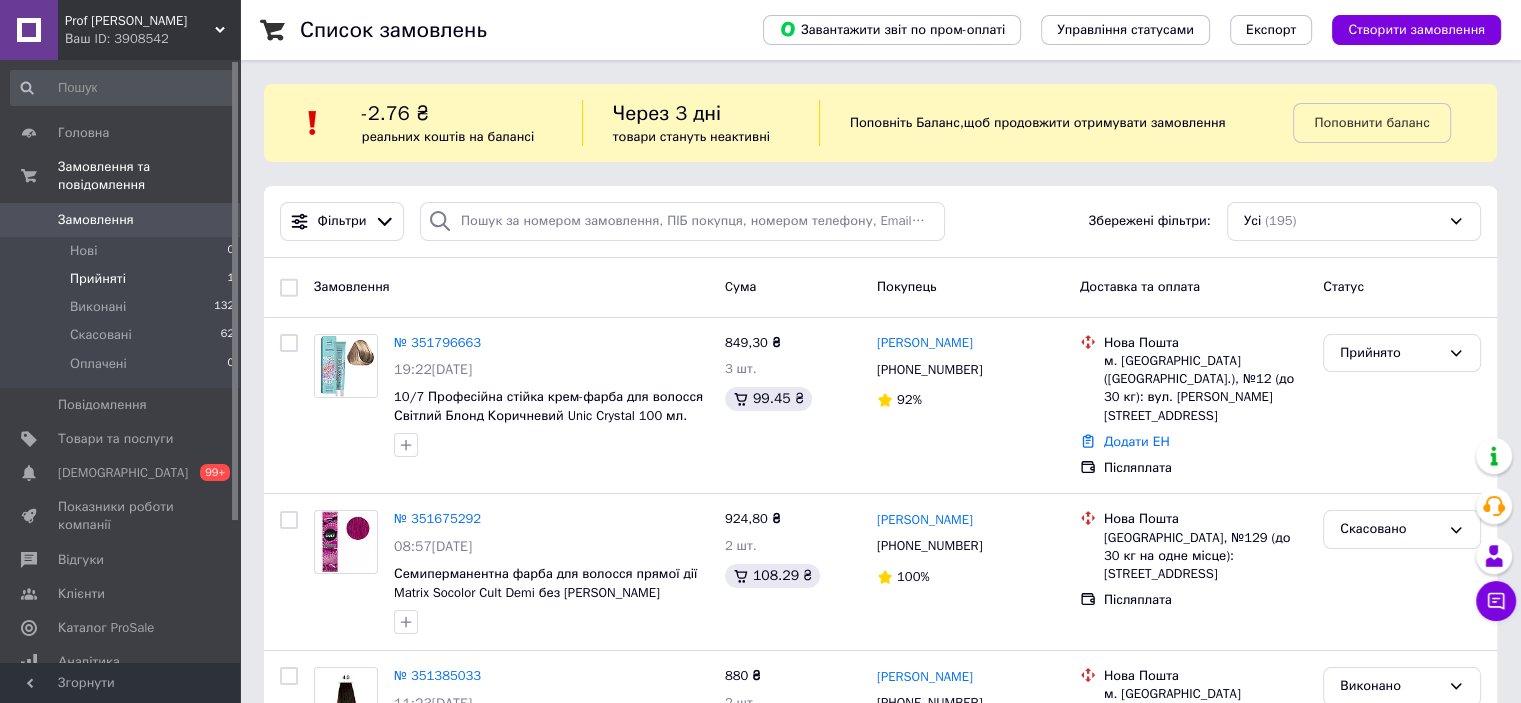 click on "Прийняті 1" at bounding box center [123, 279] 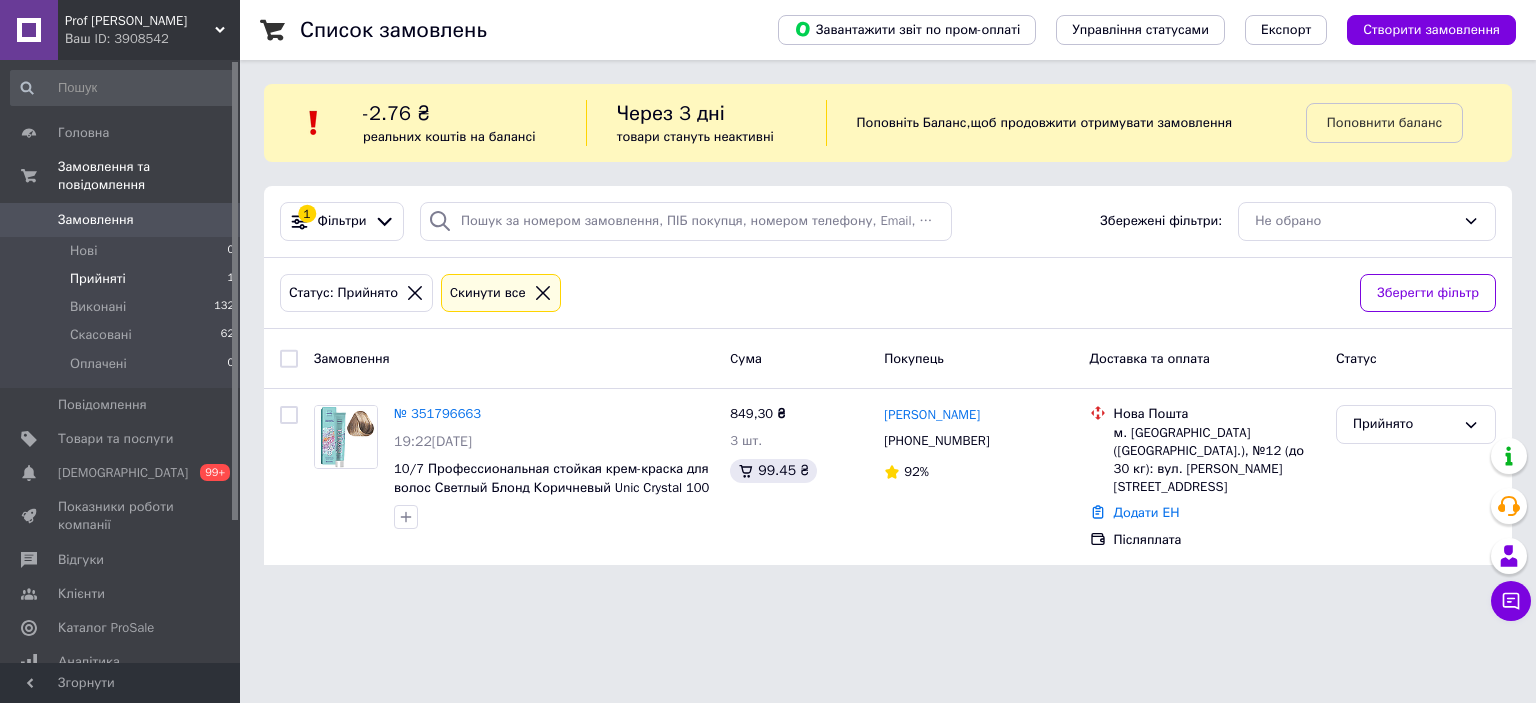 click on "Prof [PERSON_NAME]" at bounding box center (140, 21) 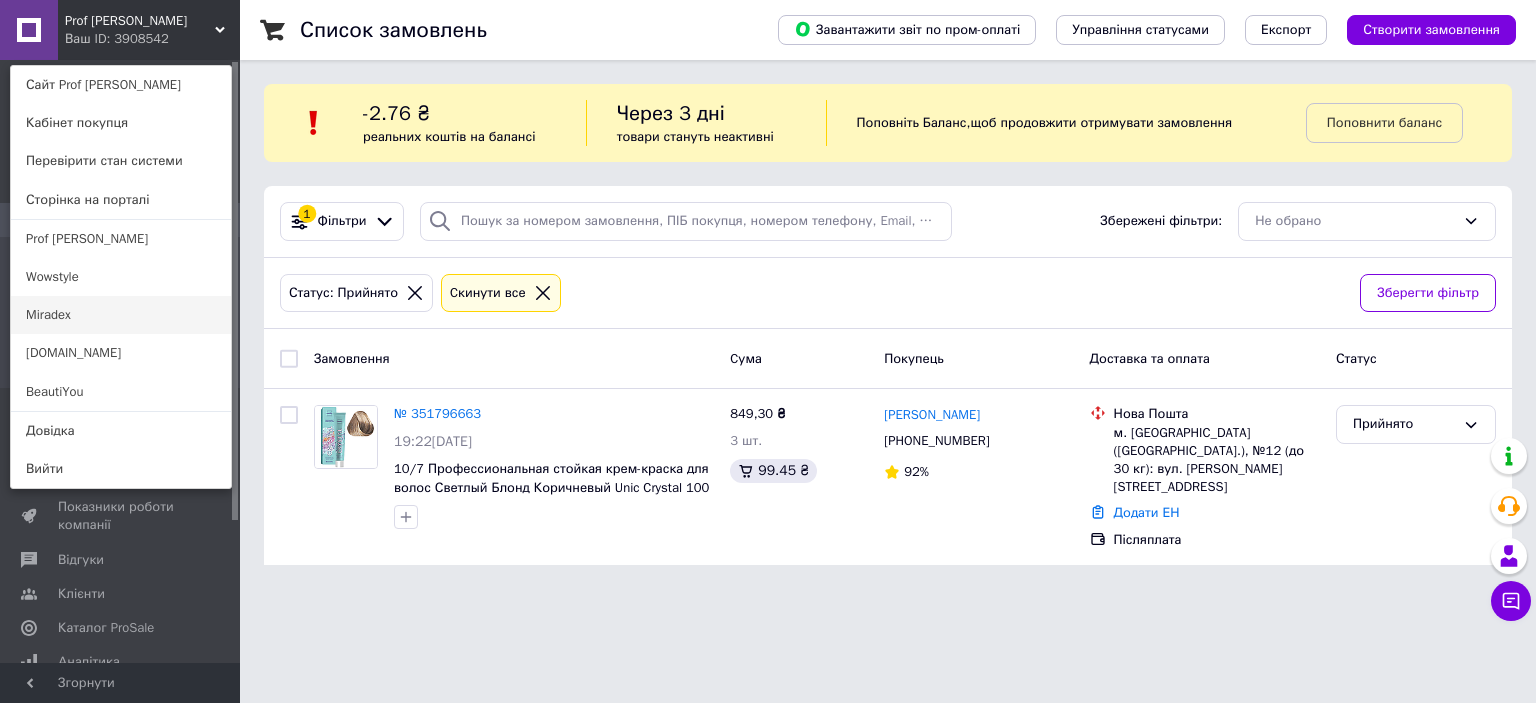 click on "Miradex" at bounding box center (121, 315) 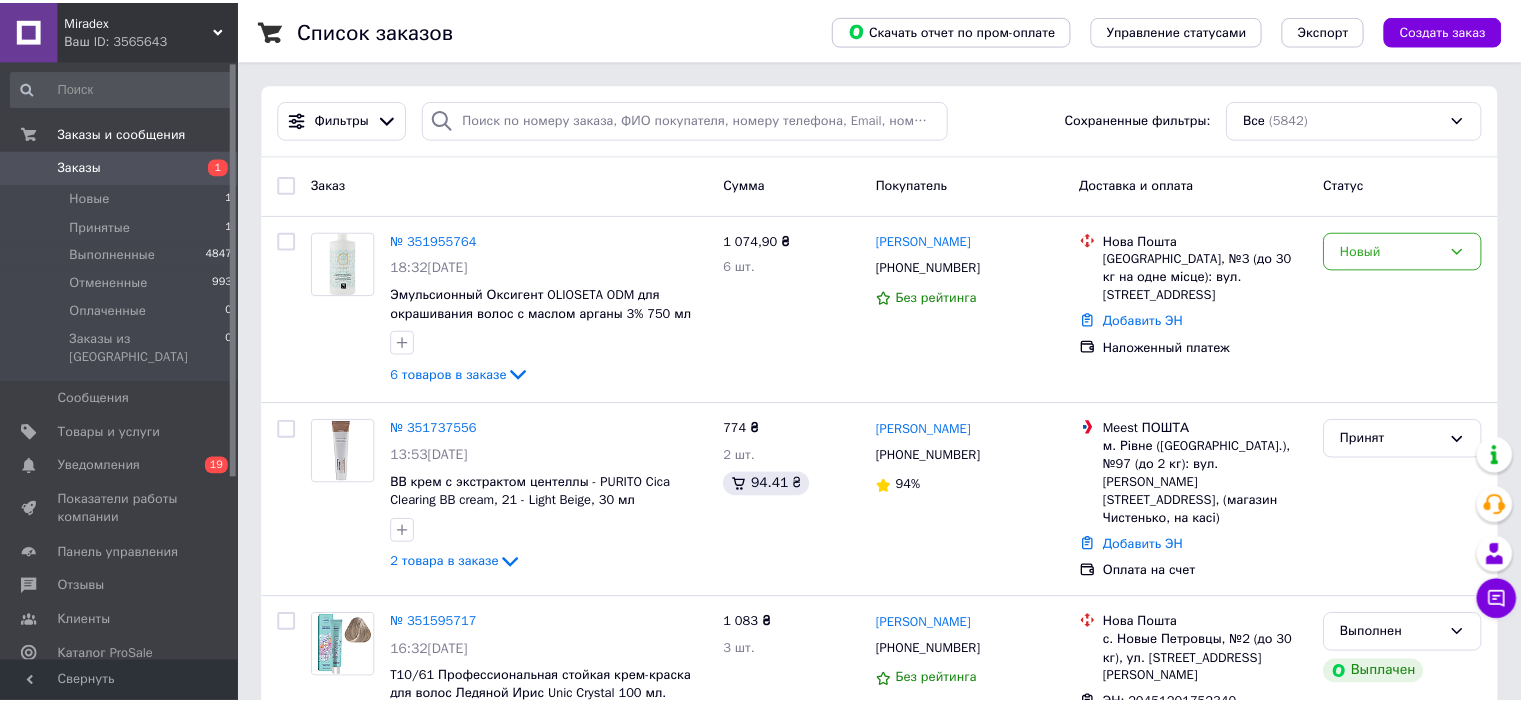 scroll, scrollTop: 0, scrollLeft: 0, axis: both 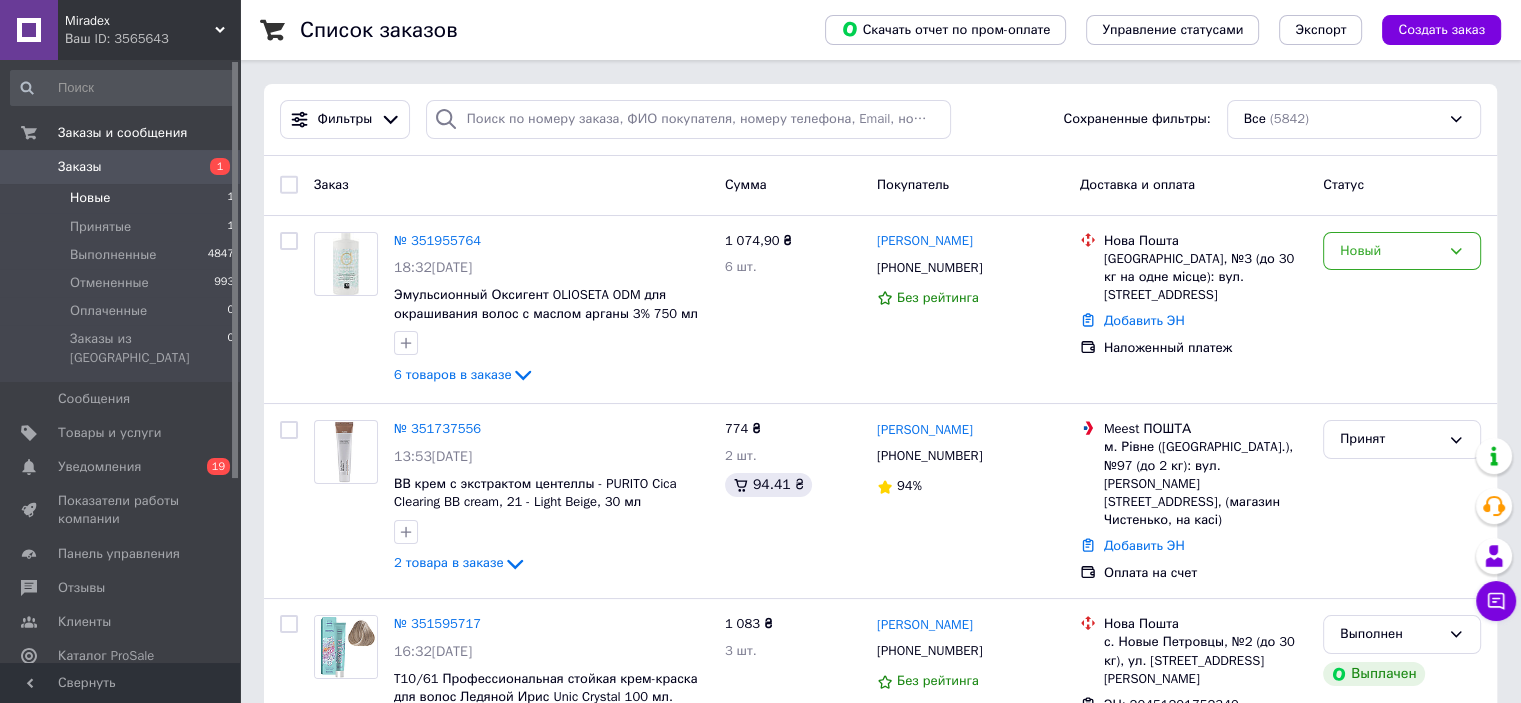 click on "Новые 1" at bounding box center [123, 198] 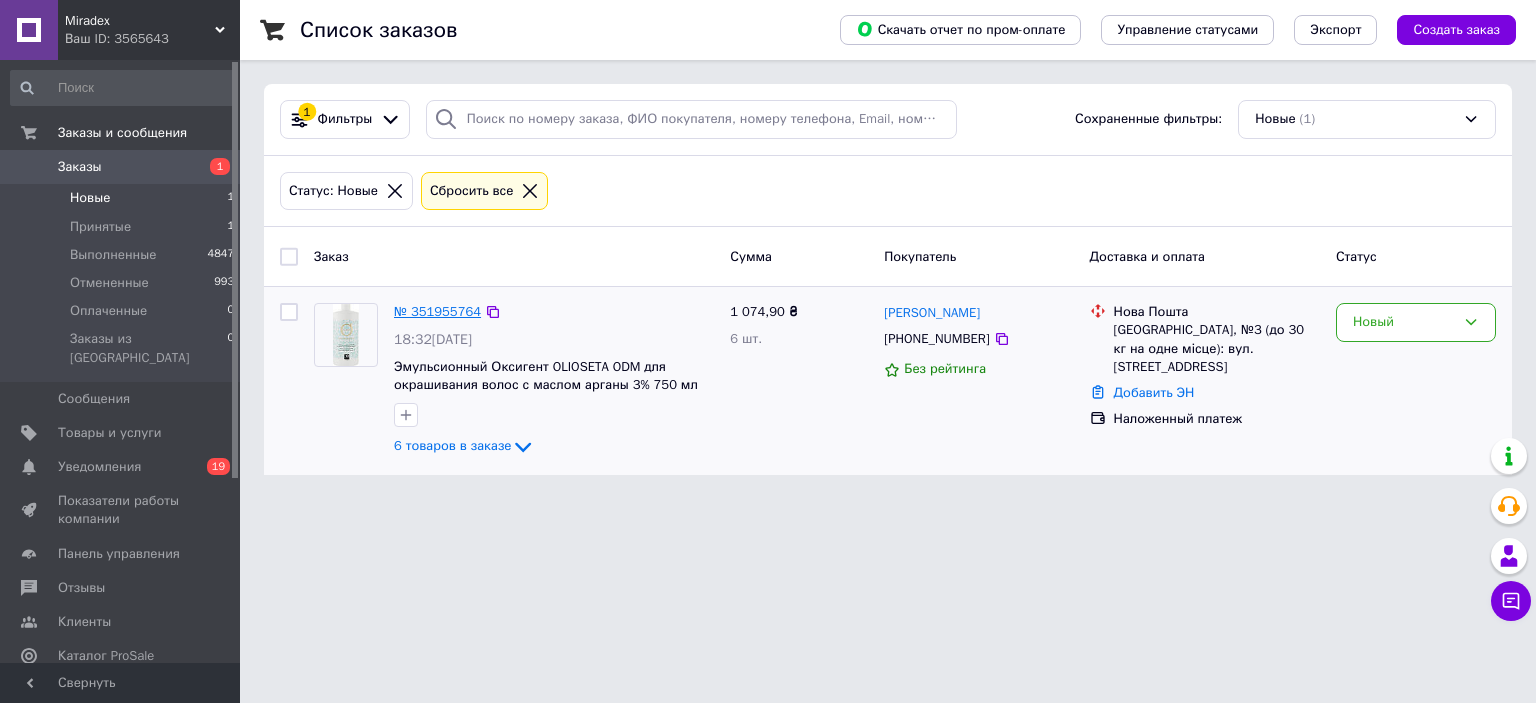 click on "№ 351955764" at bounding box center [437, 311] 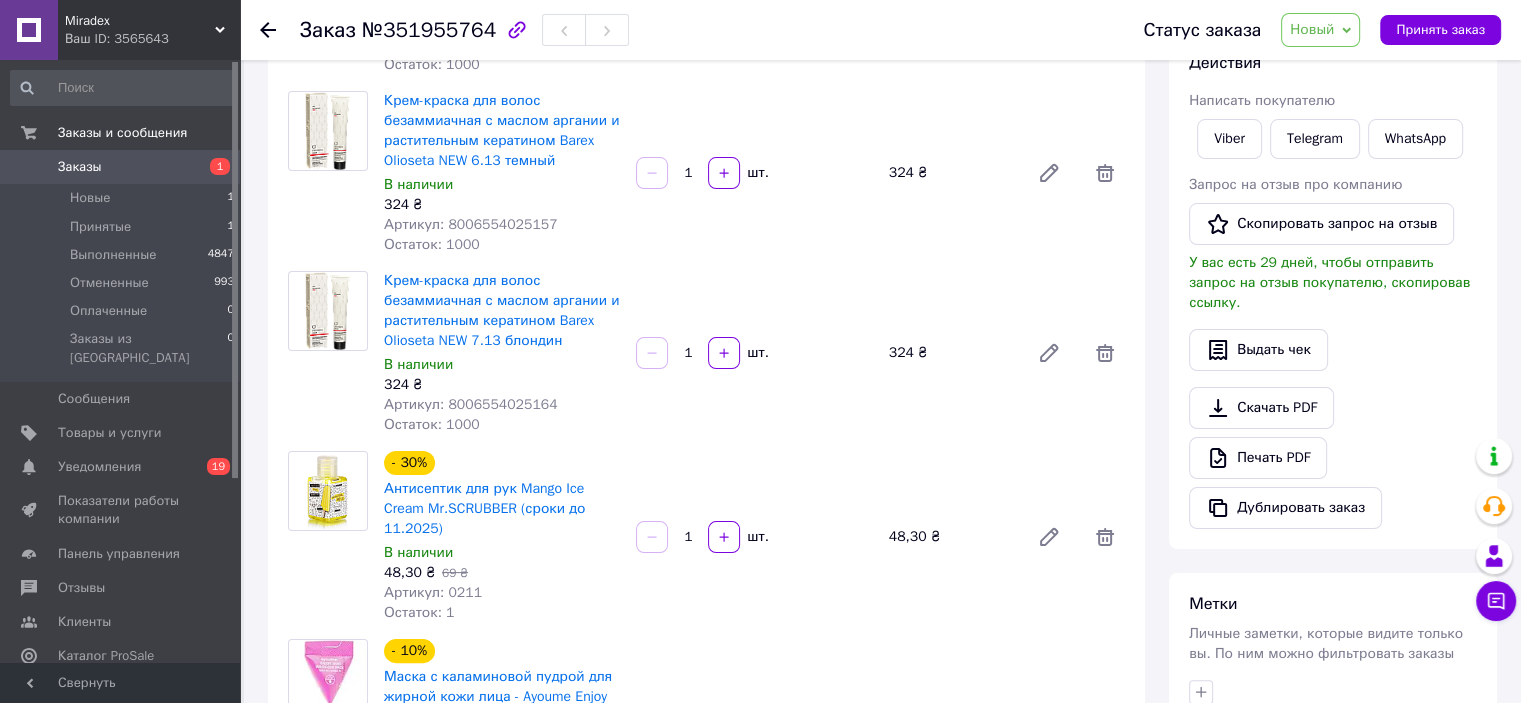 scroll, scrollTop: 100, scrollLeft: 0, axis: vertical 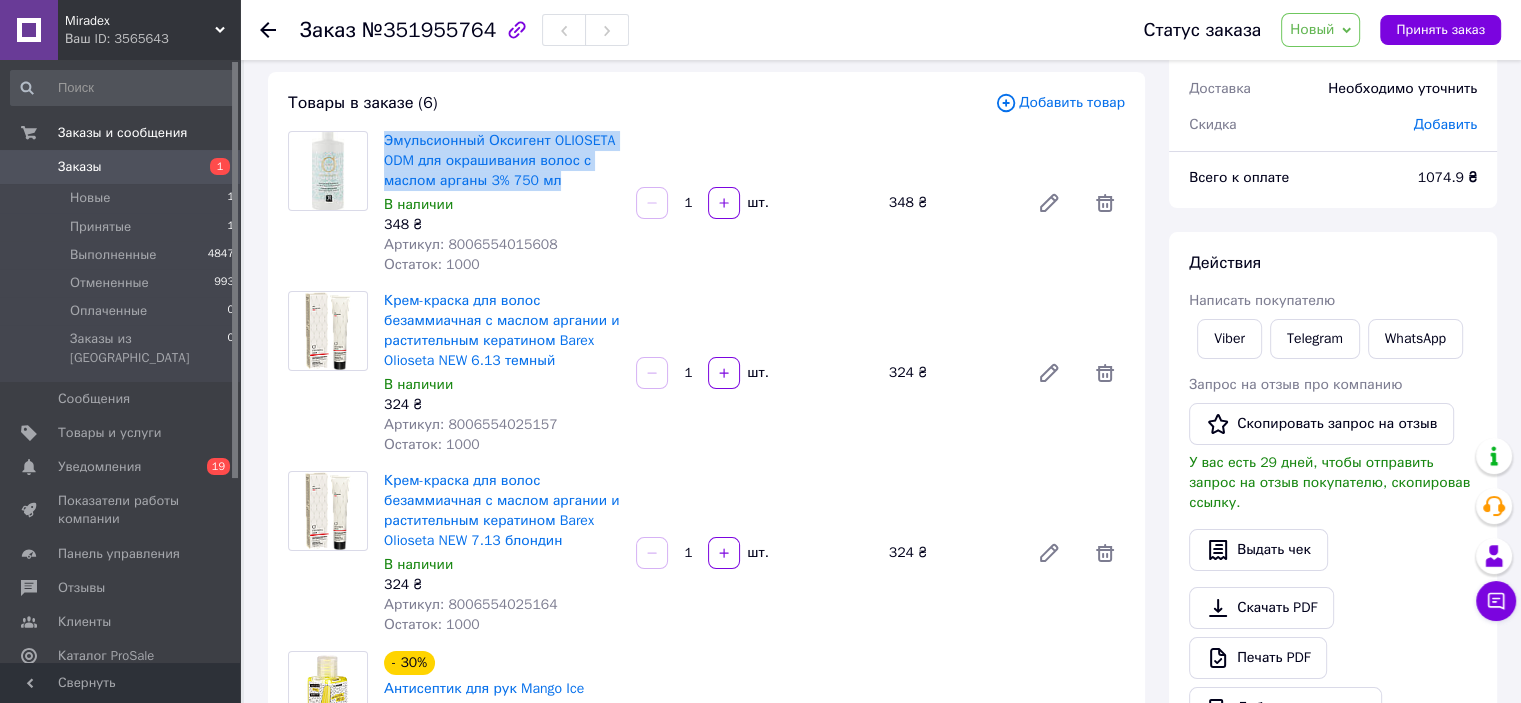 drag, startPoint x: 376, startPoint y: 142, endPoint x: 559, endPoint y: 186, distance: 188.2153 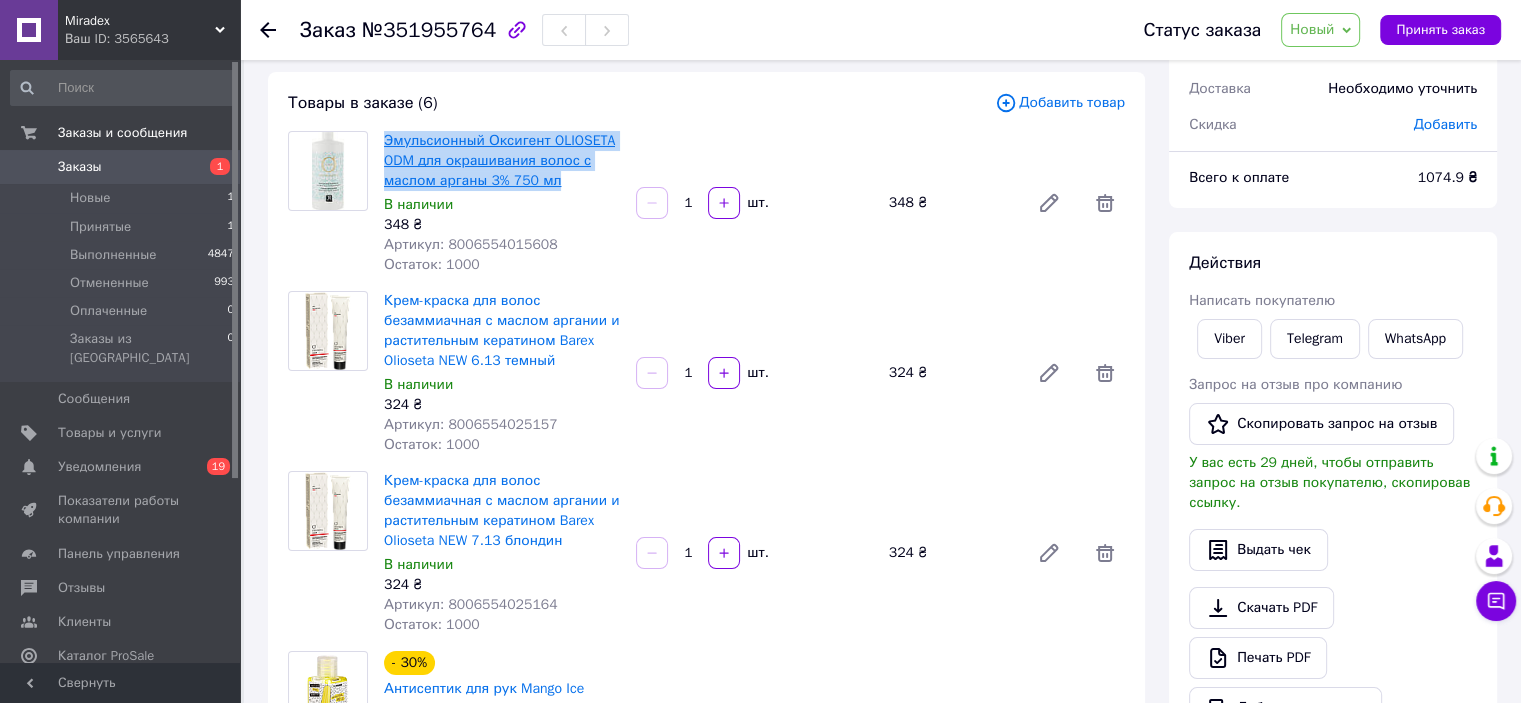 copy on "Эмульсионный Оксигент  OLIOSETA ODM для окрашивания волос с маслом арганы 3% 750 мл" 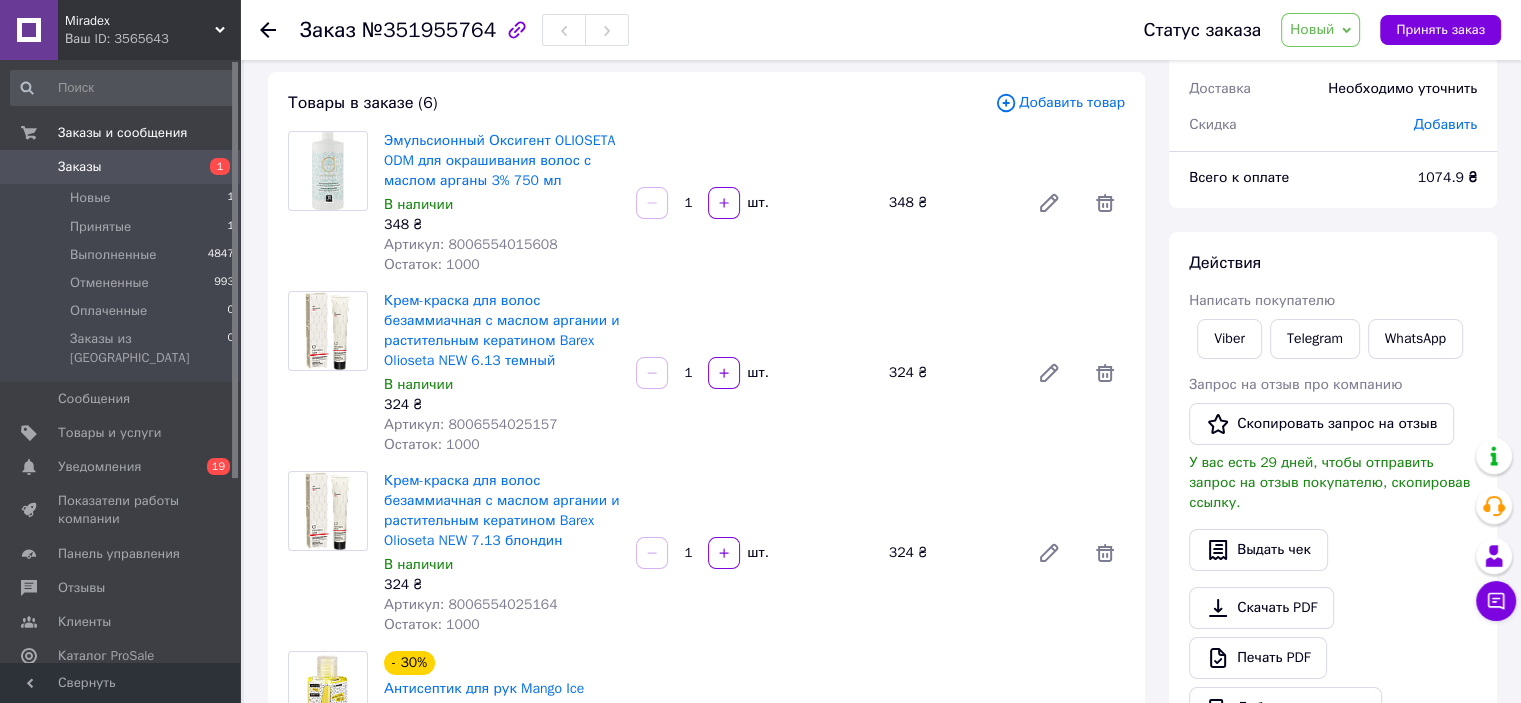 click on "Эмульсионный Оксигент  OLIOSETA ODM для окрашивания волос с маслом арганы 3% 750 мл В наличии 348 ₴ Артикул: 8006554015608 Остаток: 1000 1   шт. 348 ₴" at bounding box center [754, 203] 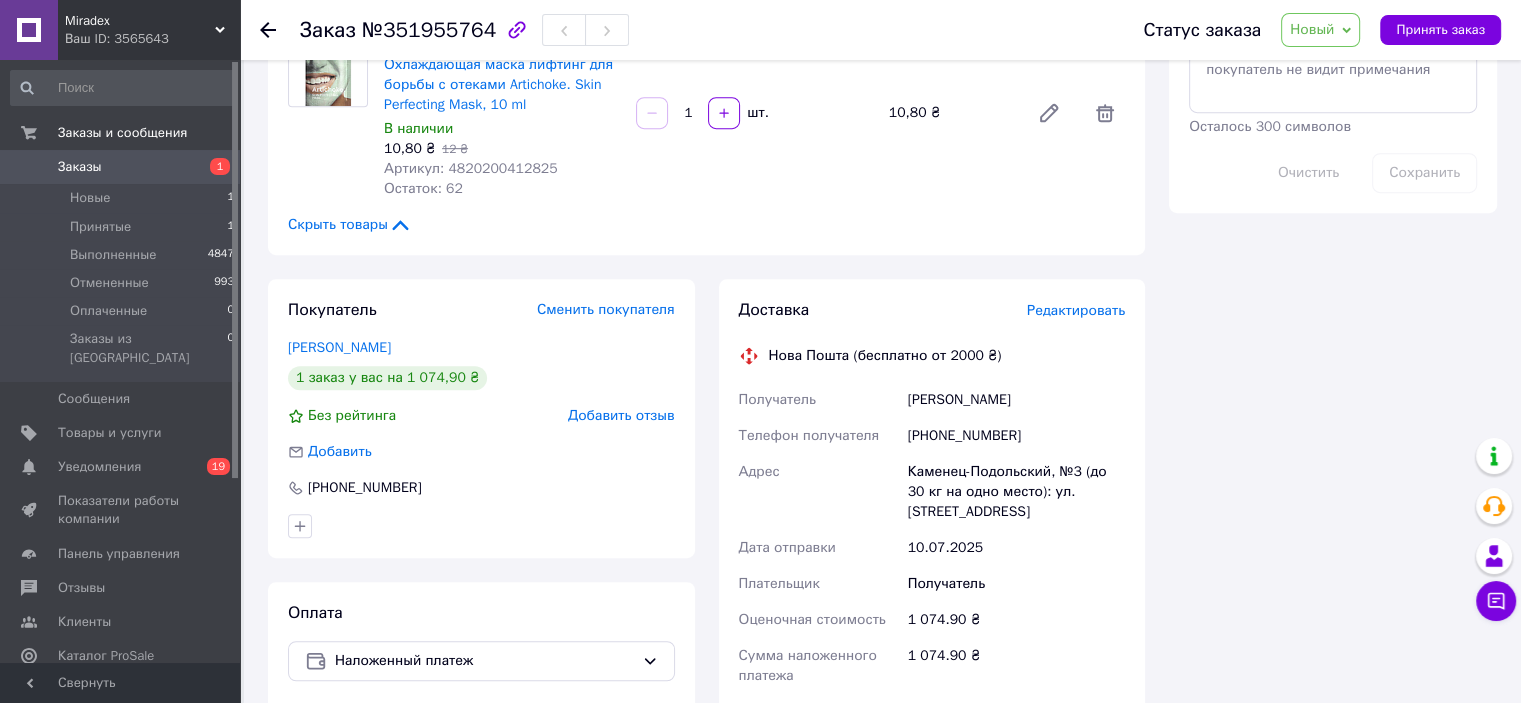scroll, scrollTop: 1200, scrollLeft: 0, axis: vertical 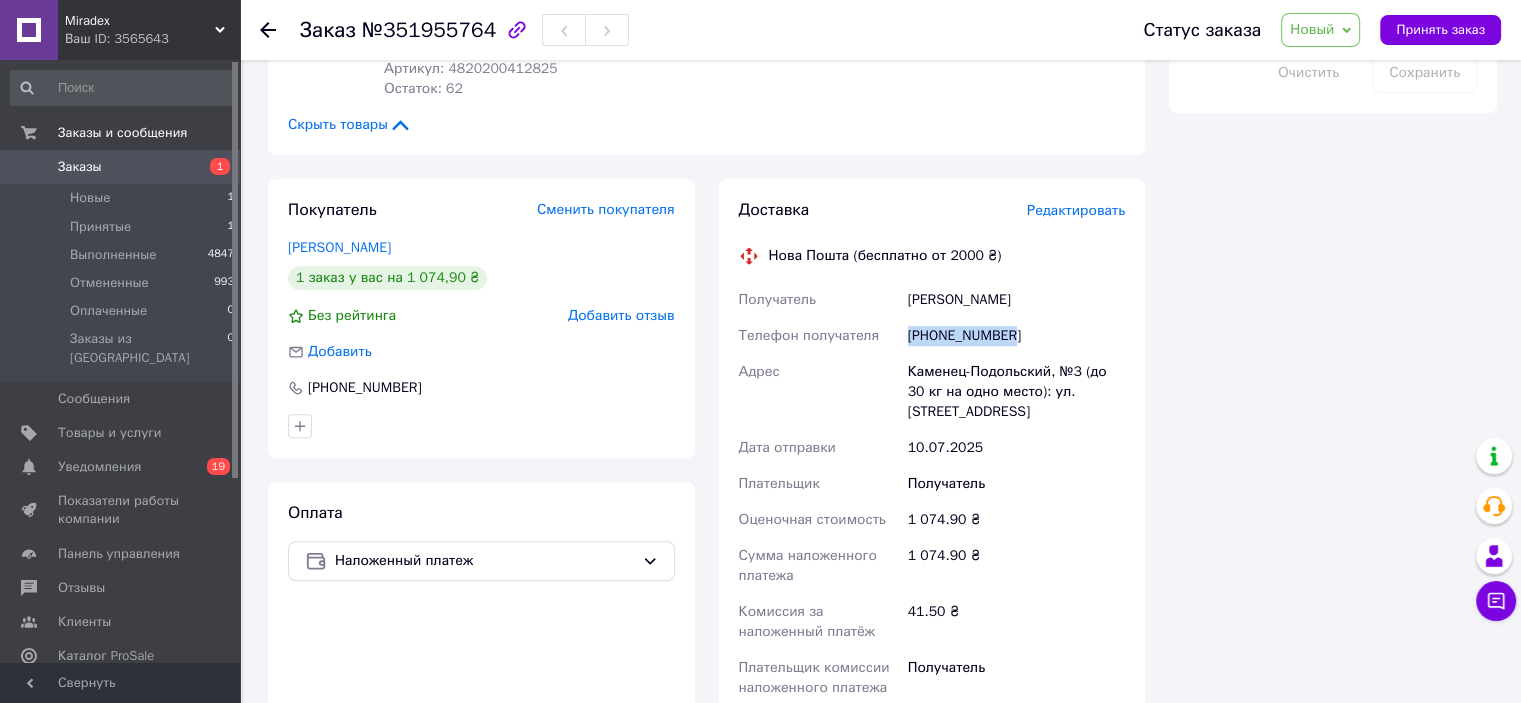 drag, startPoint x: 1014, startPoint y: 338, endPoint x: 908, endPoint y: 342, distance: 106.07545 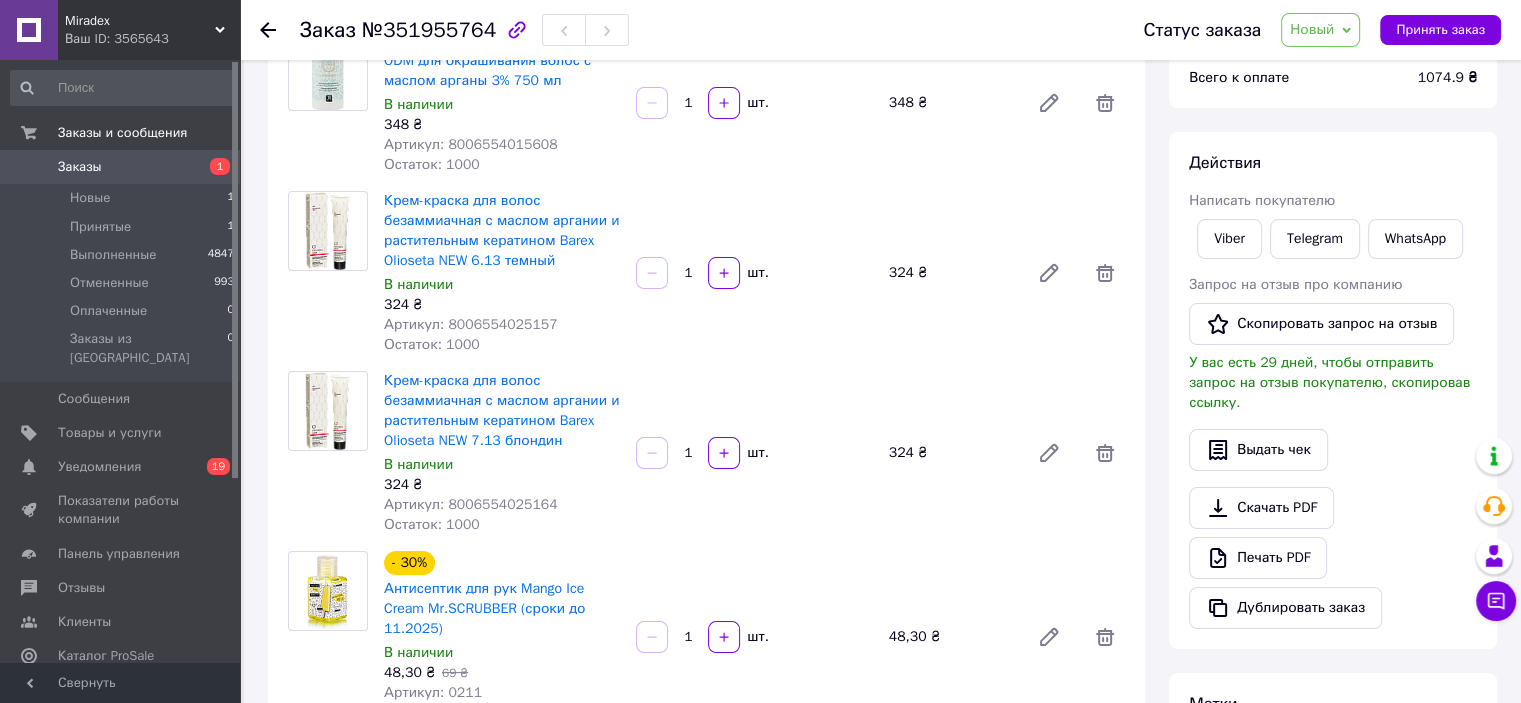 scroll, scrollTop: 100, scrollLeft: 0, axis: vertical 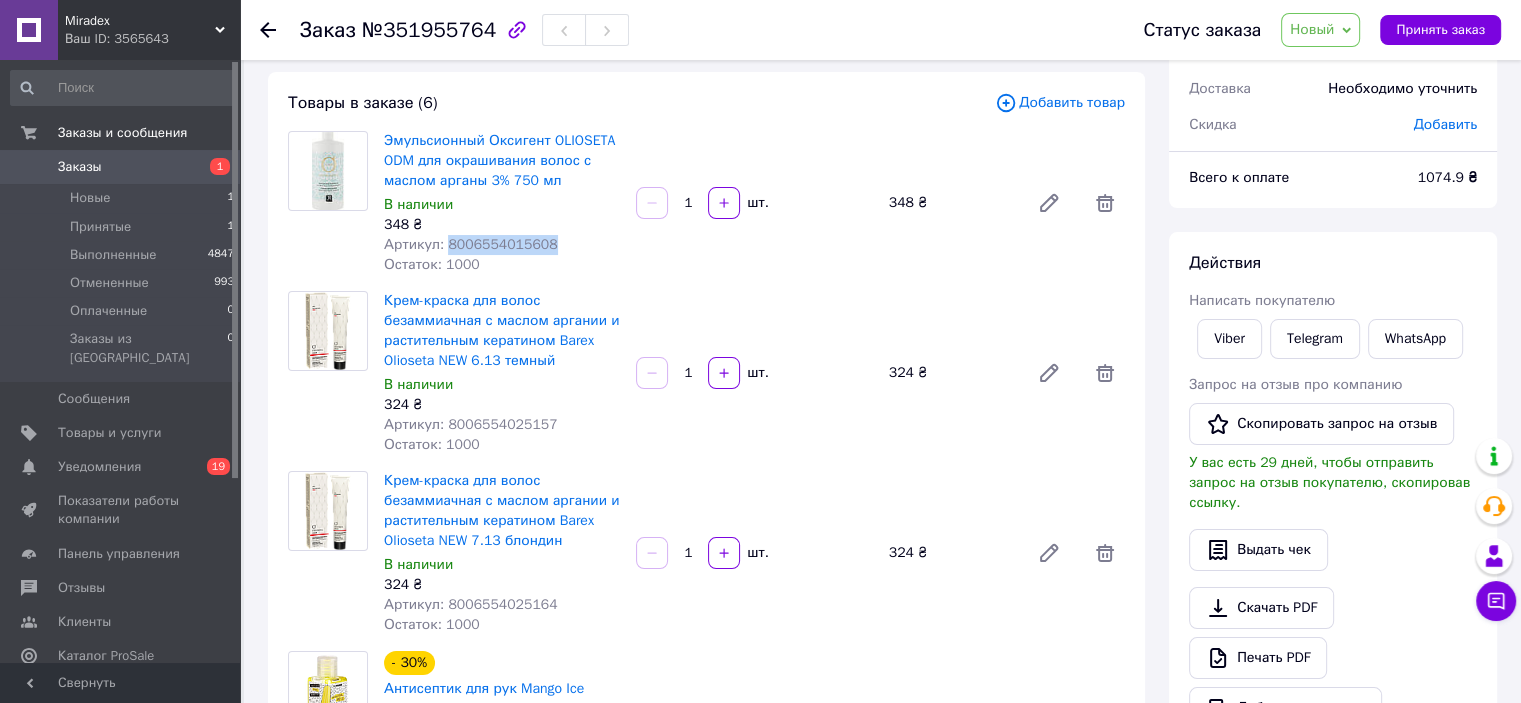 drag, startPoint x: 551, startPoint y: 242, endPoint x: 448, endPoint y: 241, distance: 103.00485 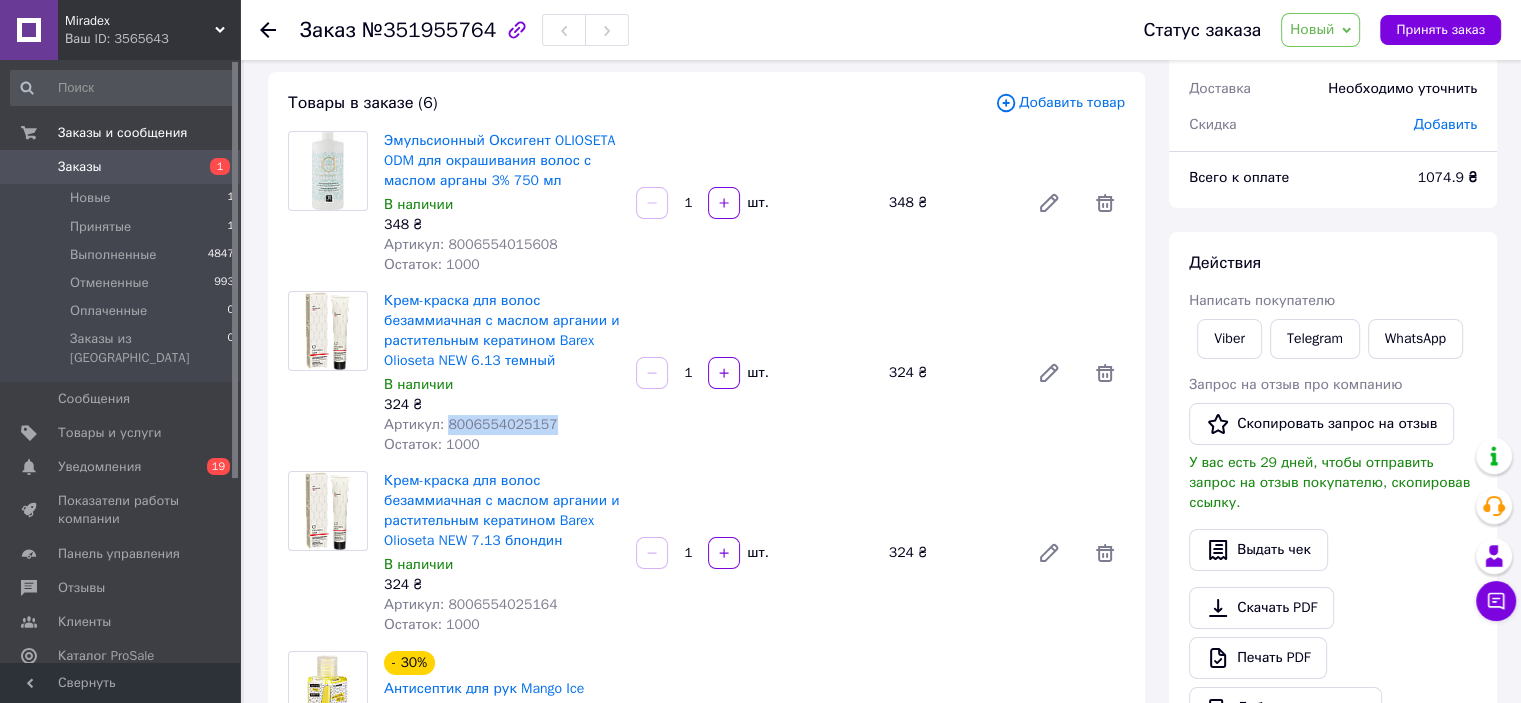 drag, startPoint x: 548, startPoint y: 427, endPoint x: 446, endPoint y: 421, distance: 102.176315 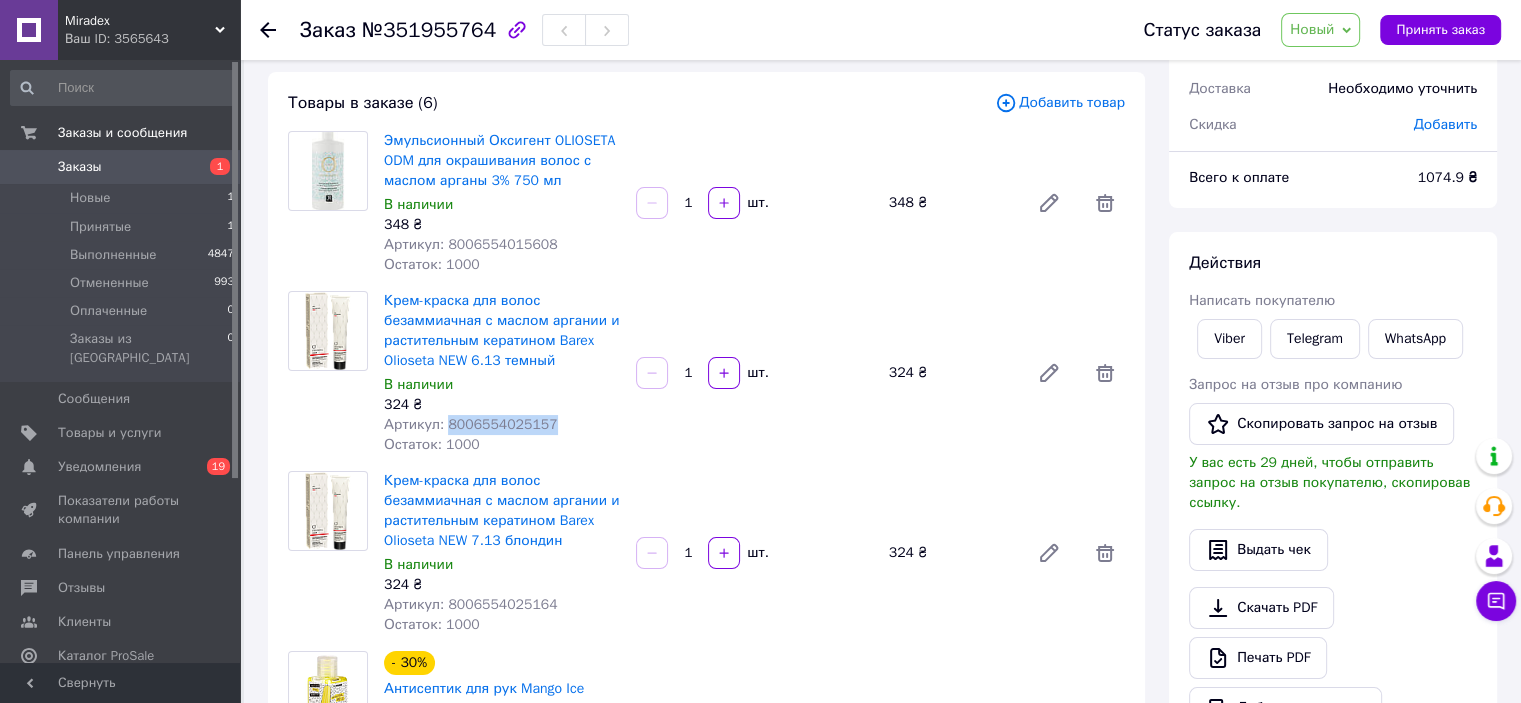 copy on "8006554025157" 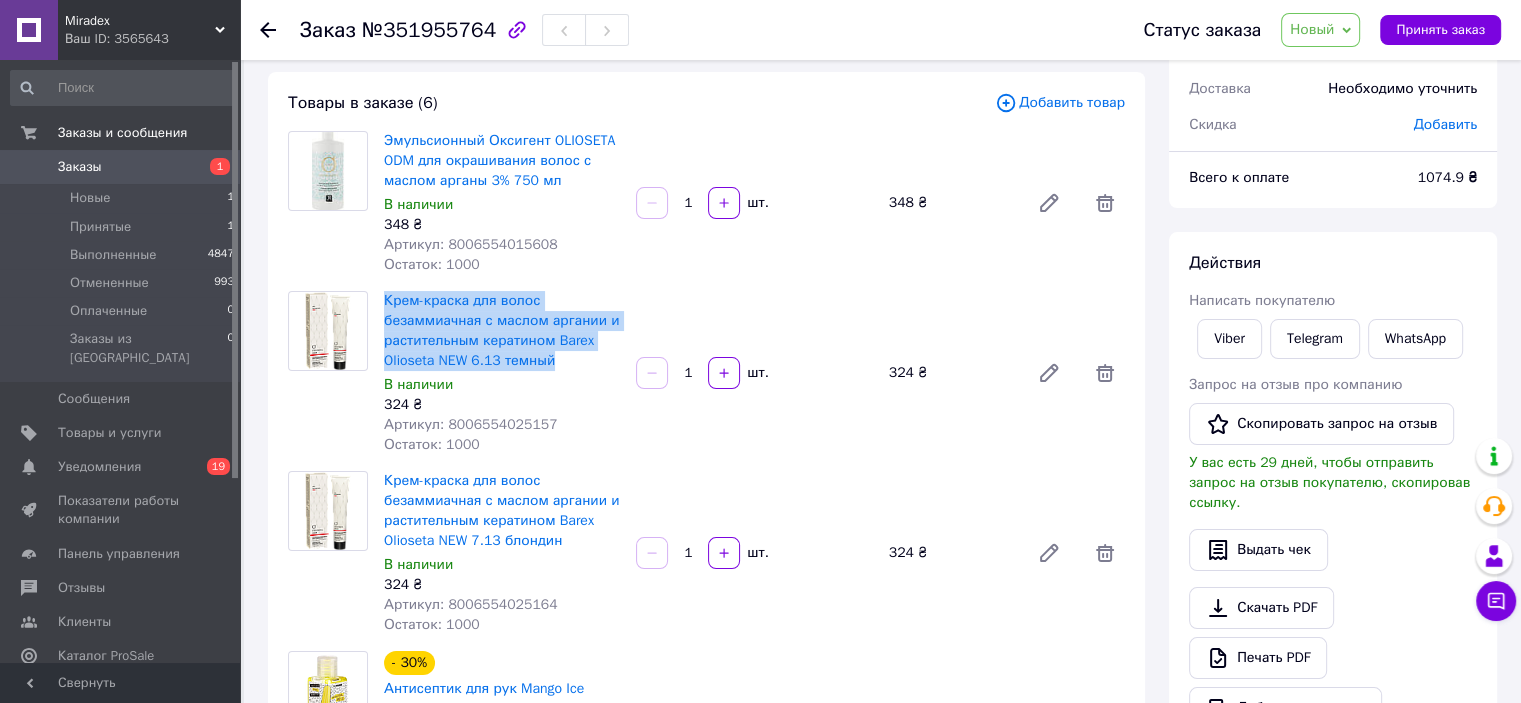 drag, startPoint x: 382, startPoint y: 302, endPoint x: 559, endPoint y: 357, distance: 185.34833 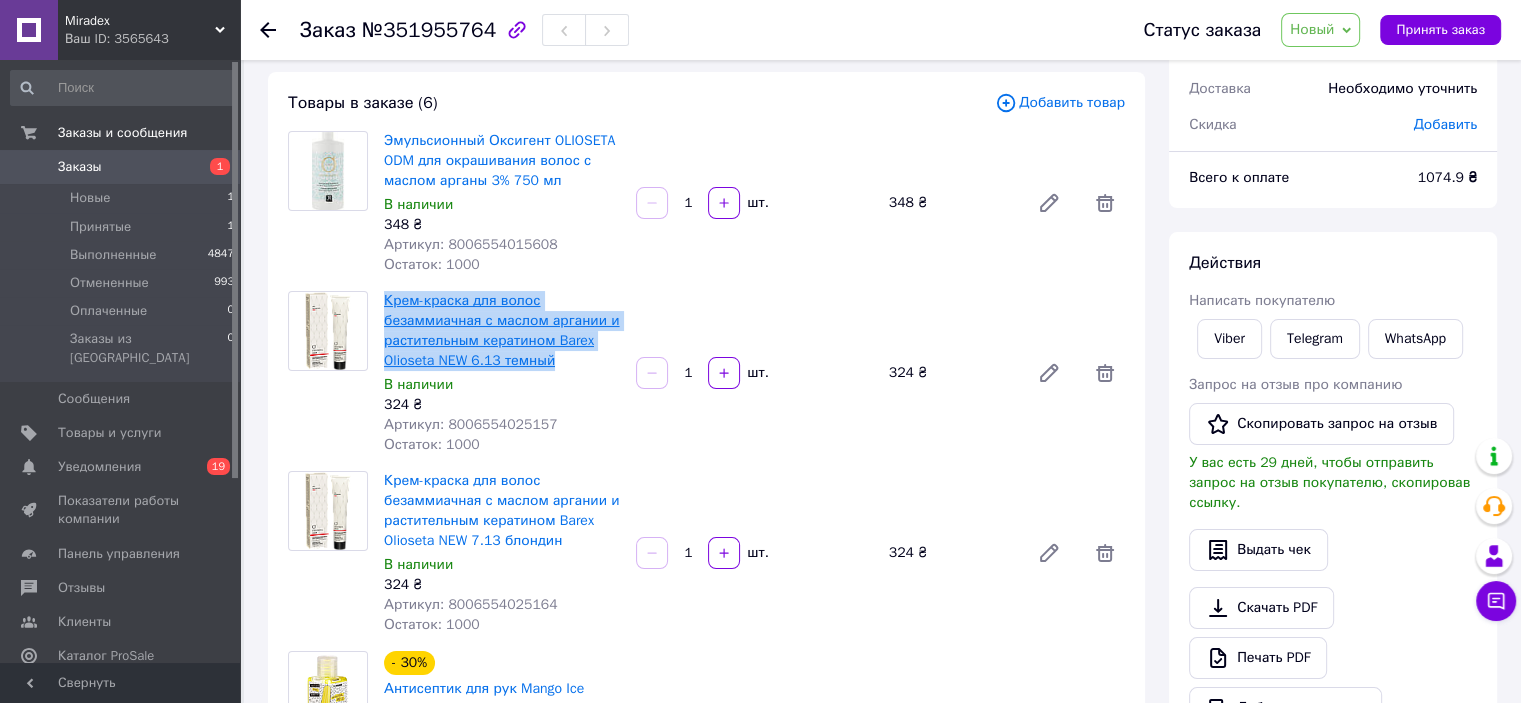 copy on "Крем-краска для волос  безаммиачная с маслом аргании и растительным кератином Barex Olioseta NEW  6.13 темный" 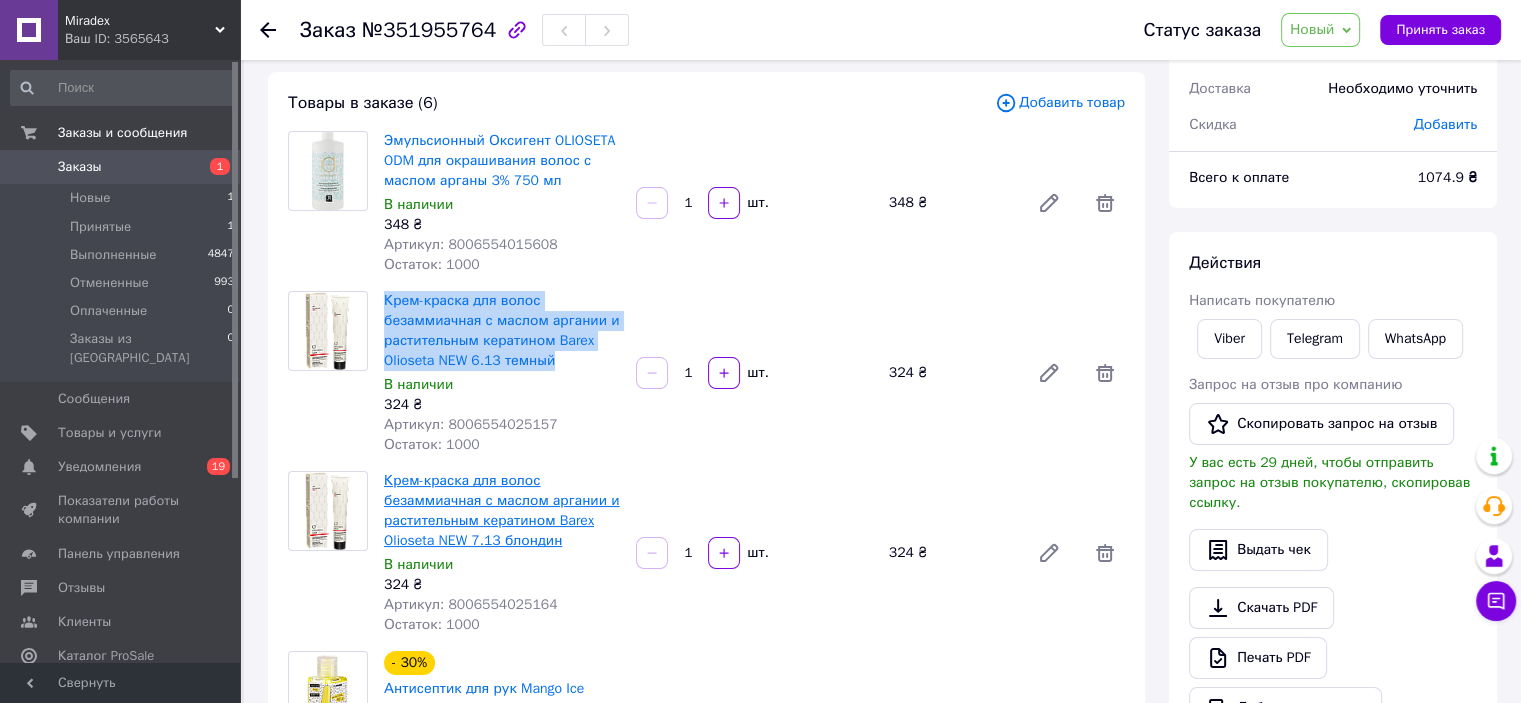 scroll, scrollTop: 200, scrollLeft: 0, axis: vertical 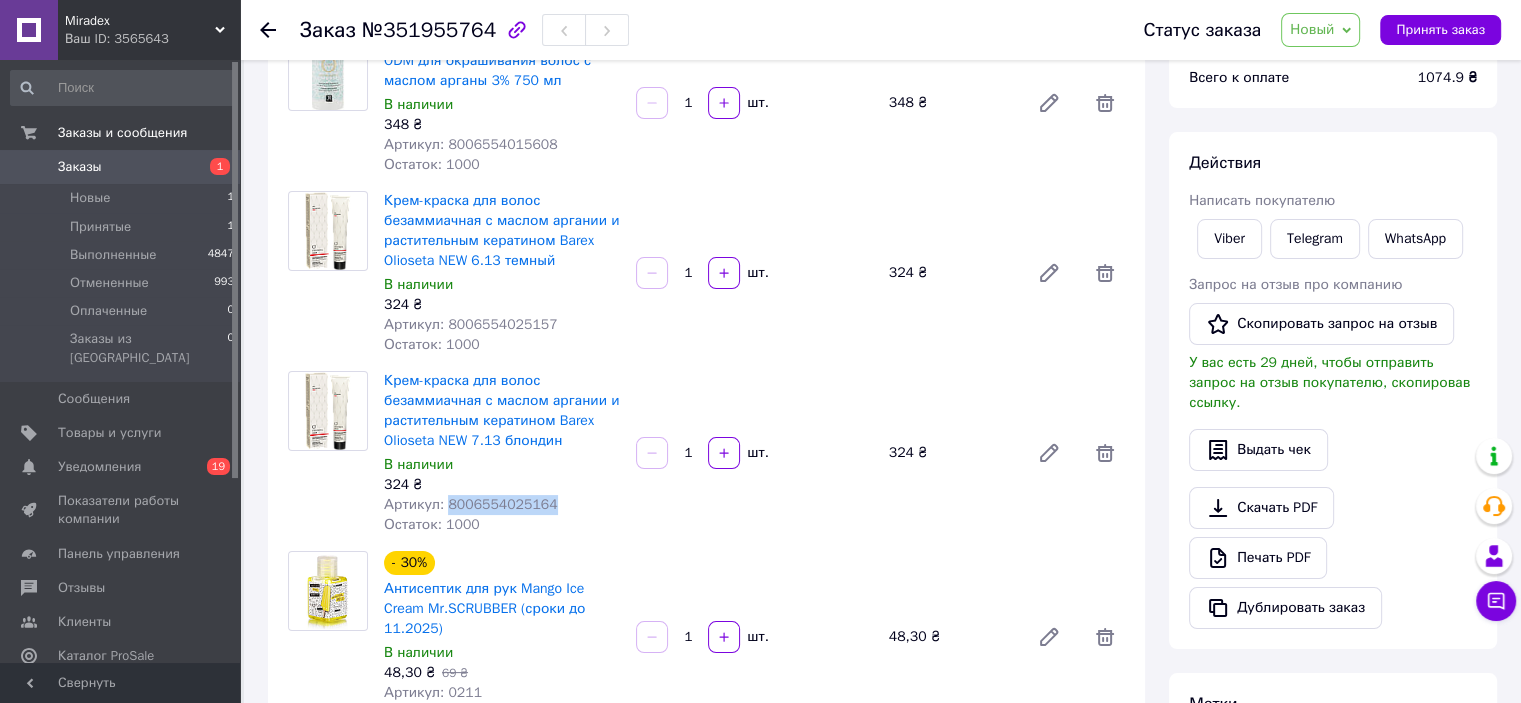 drag, startPoint x: 553, startPoint y: 510, endPoint x: 443, endPoint y: 507, distance: 110.0409 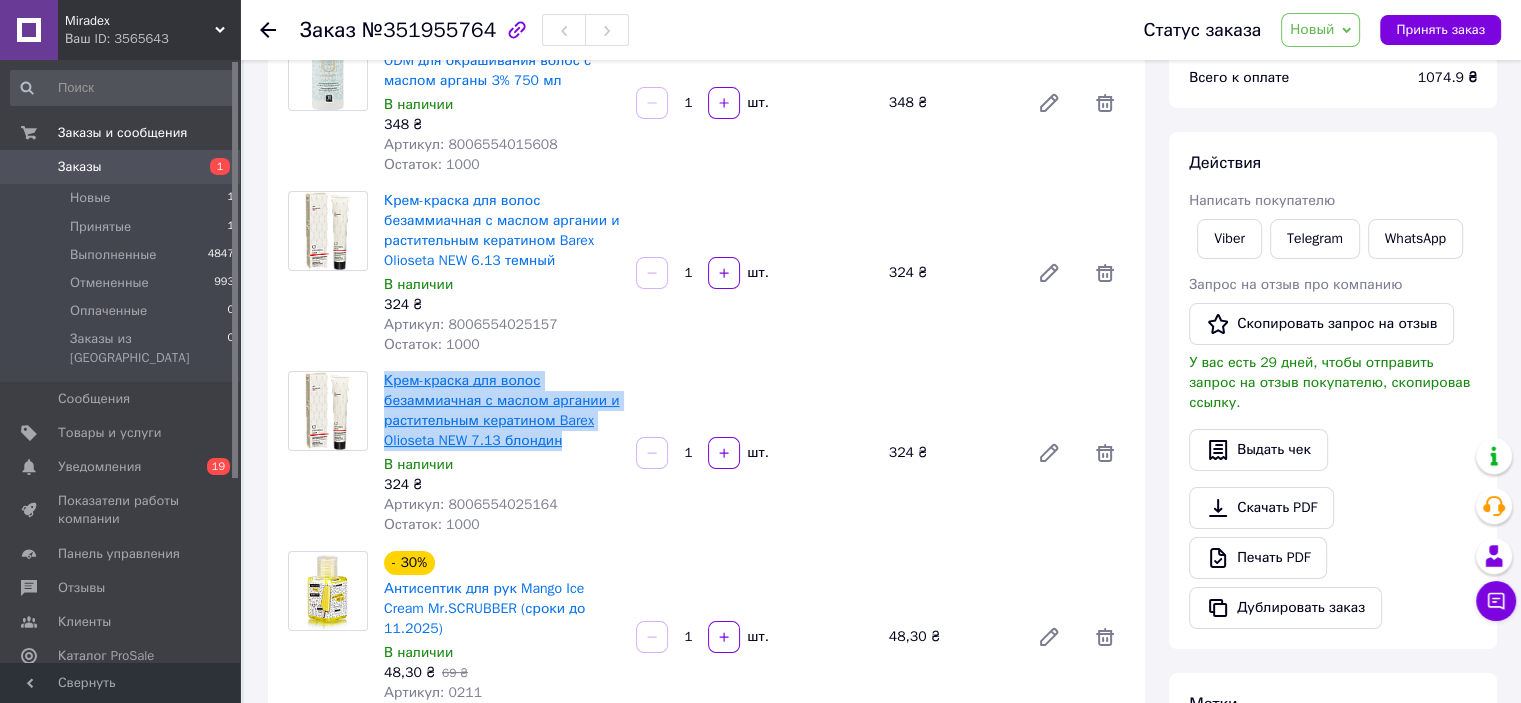 drag, startPoint x: 382, startPoint y: 384, endPoint x: 560, endPoint y: 439, distance: 186.30351 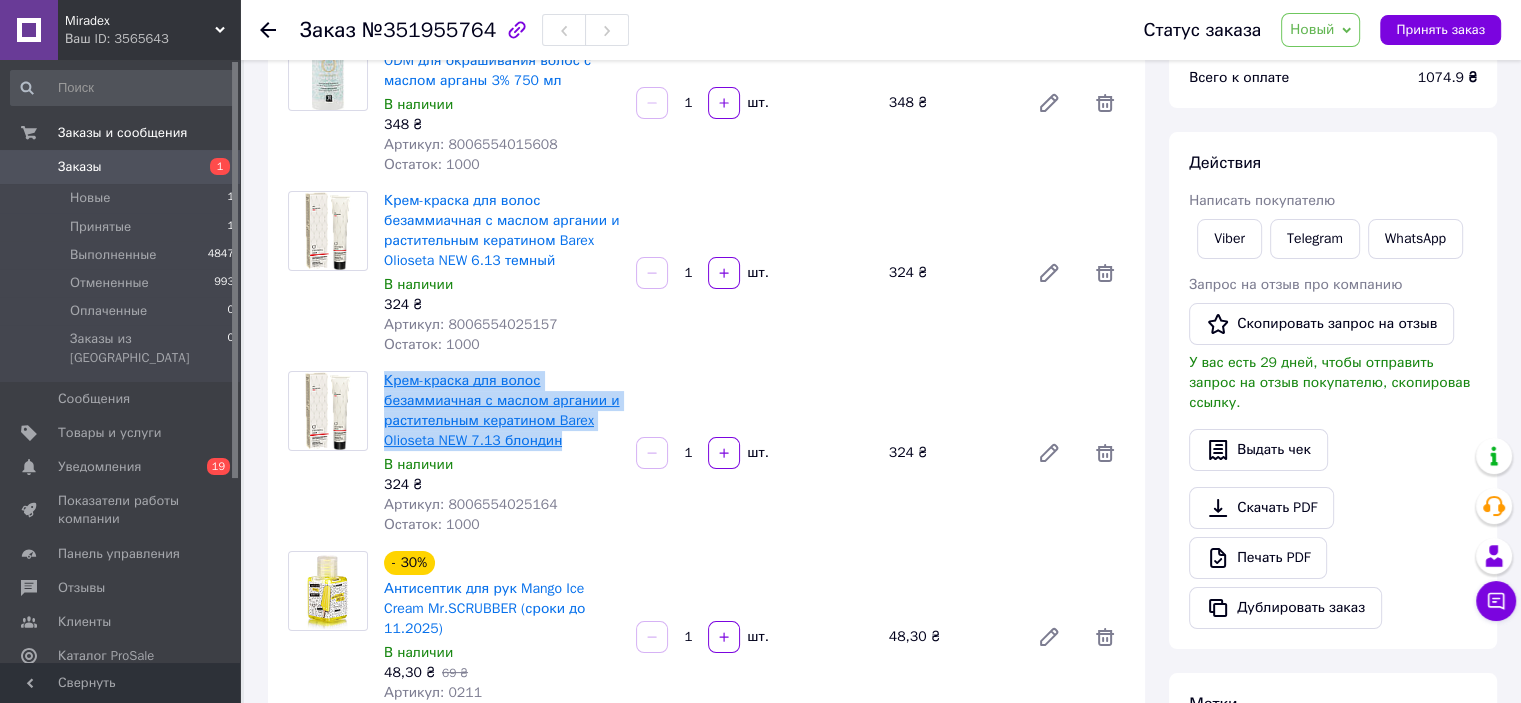 copy on "Крем-краска для волос  безаммиачная с маслом аргании и растительным кератином Barex Olioseta NEW  7.13 блондин" 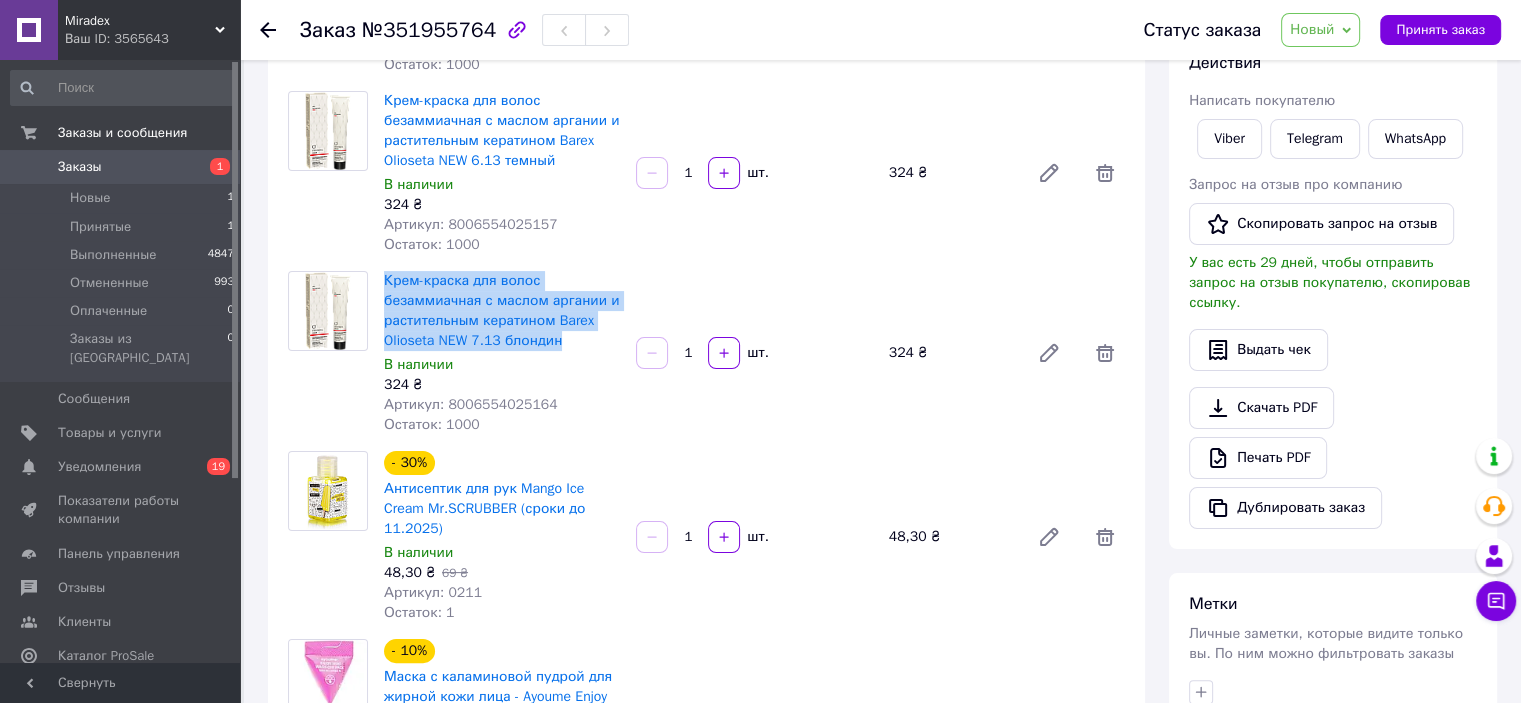 scroll, scrollTop: 500, scrollLeft: 0, axis: vertical 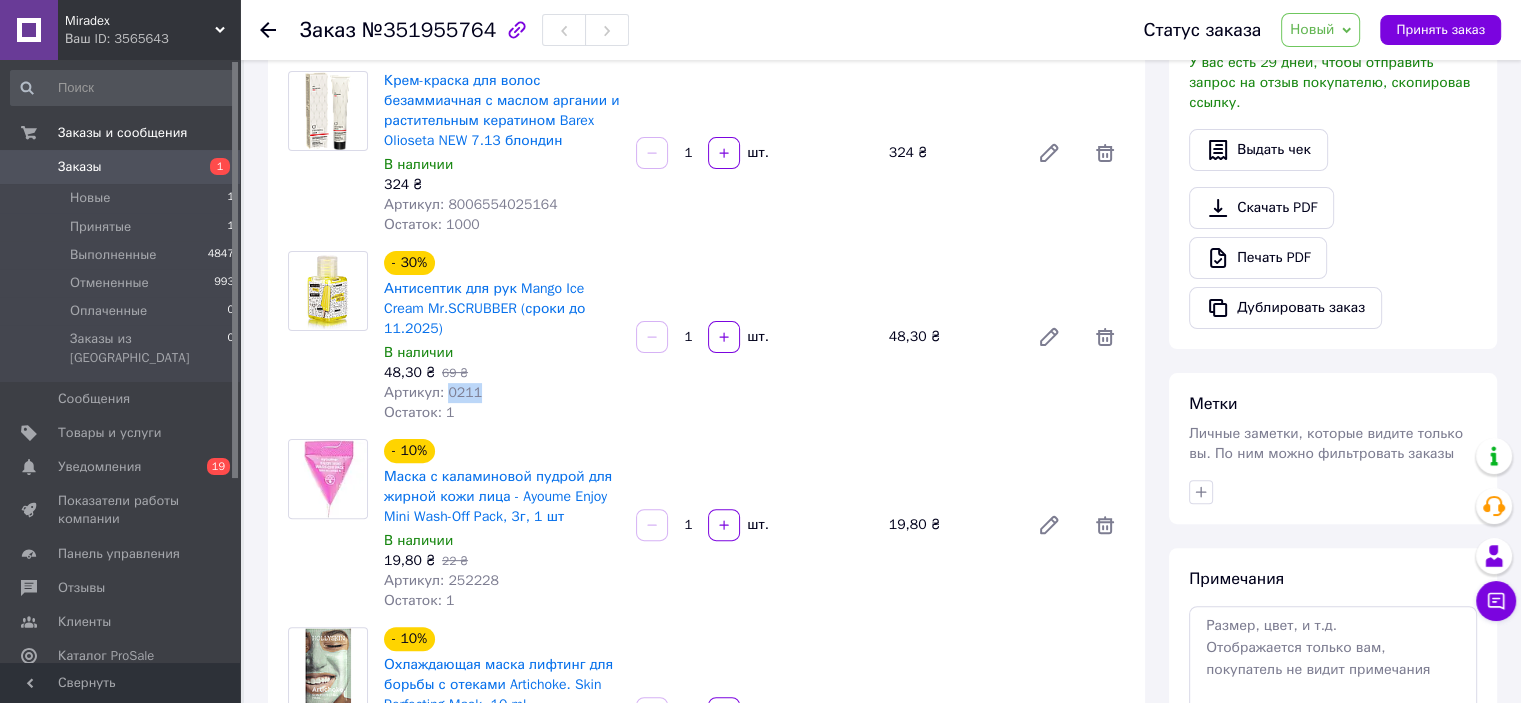 drag, startPoint x: 487, startPoint y: 393, endPoint x: 446, endPoint y: 391, distance: 41.04875 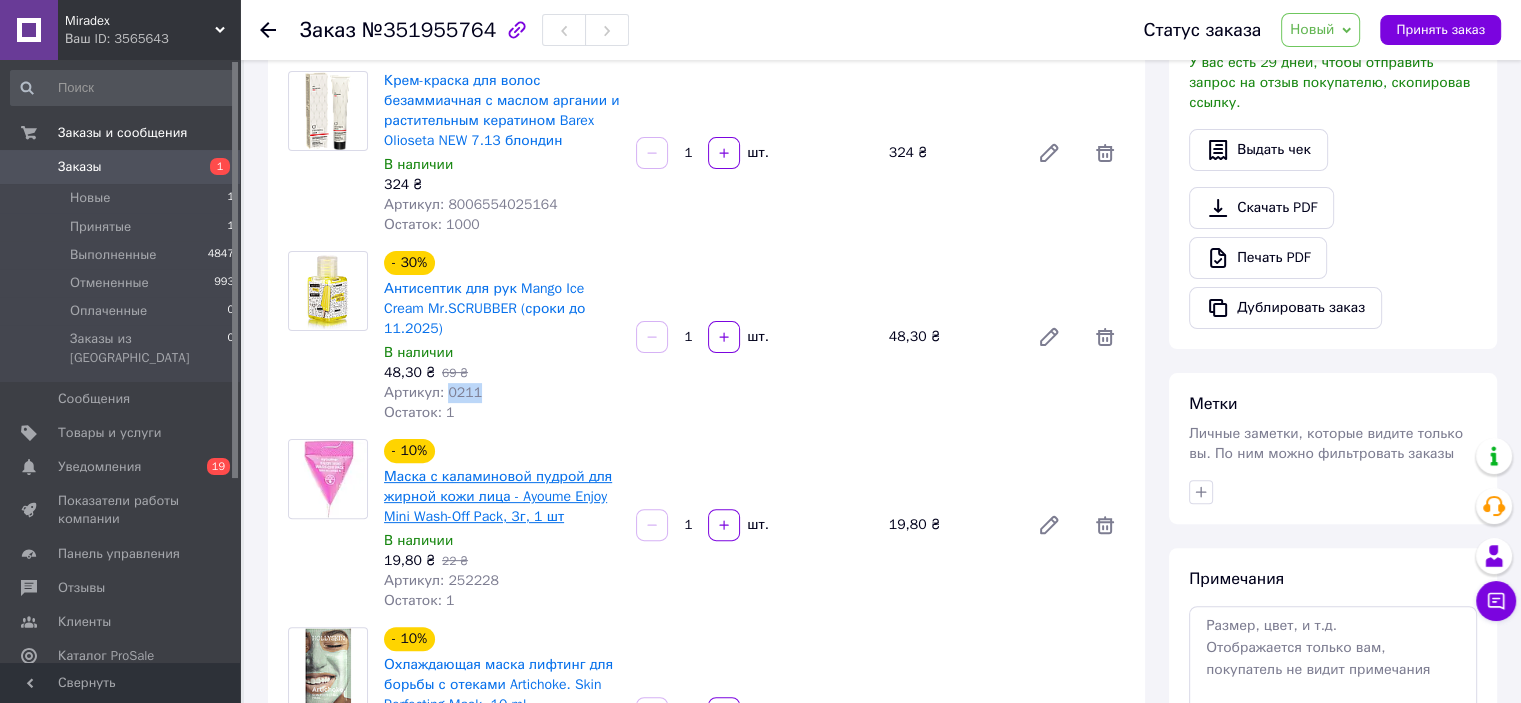 scroll, scrollTop: 600, scrollLeft: 0, axis: vertical 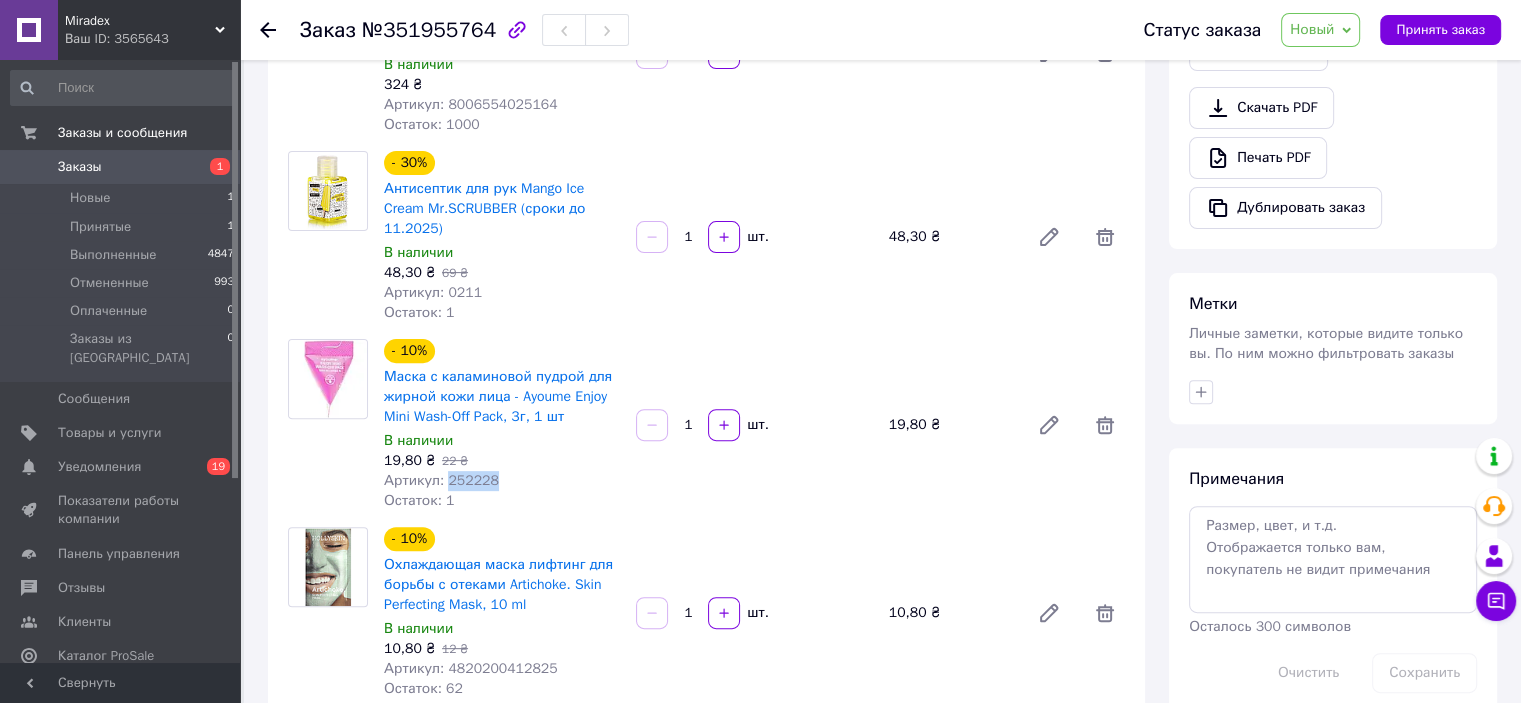 drag, startPoint x: 497, startPoint y: 484, endPoint x: 444, endPoint y: 481, distance: 53.08484 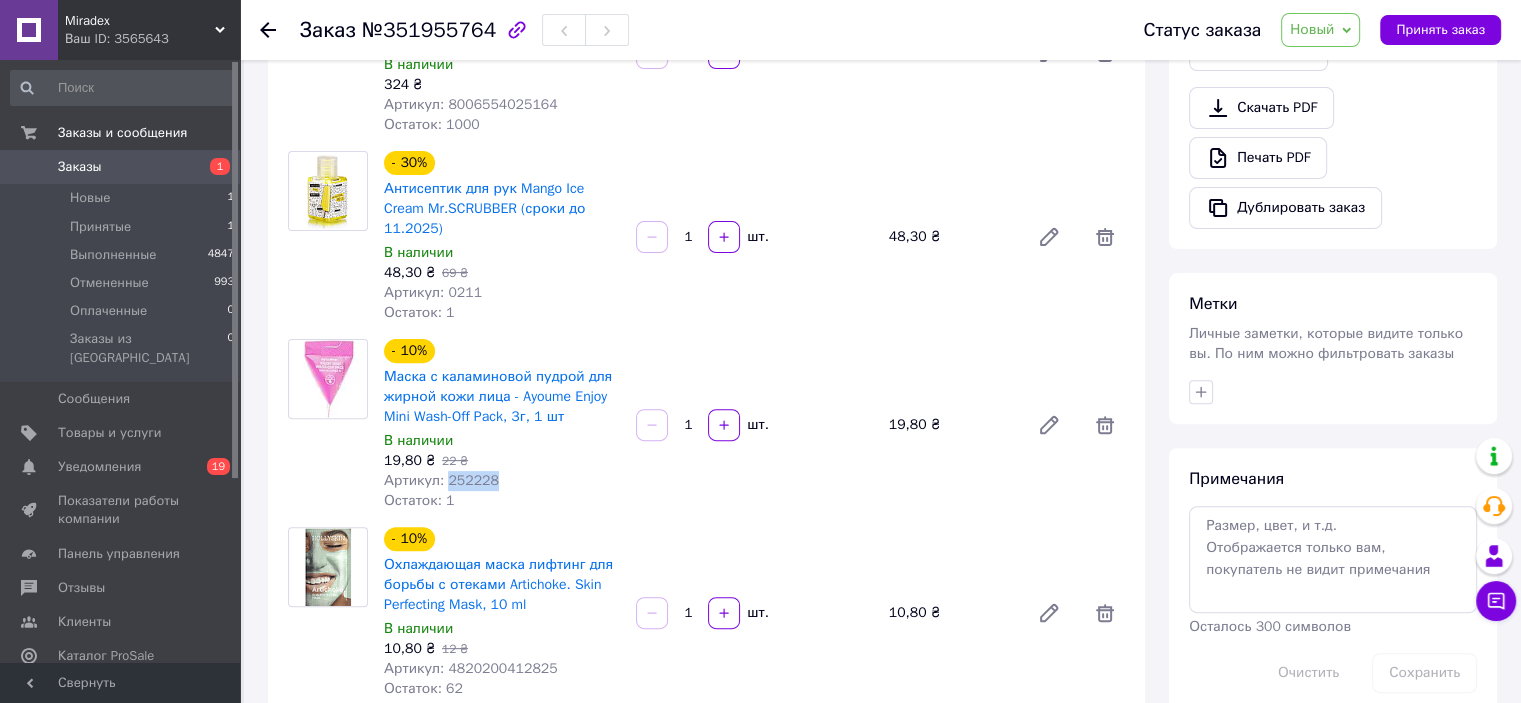 scroll, scrollTop: 700, scrollLeft: 0, axis: vertical 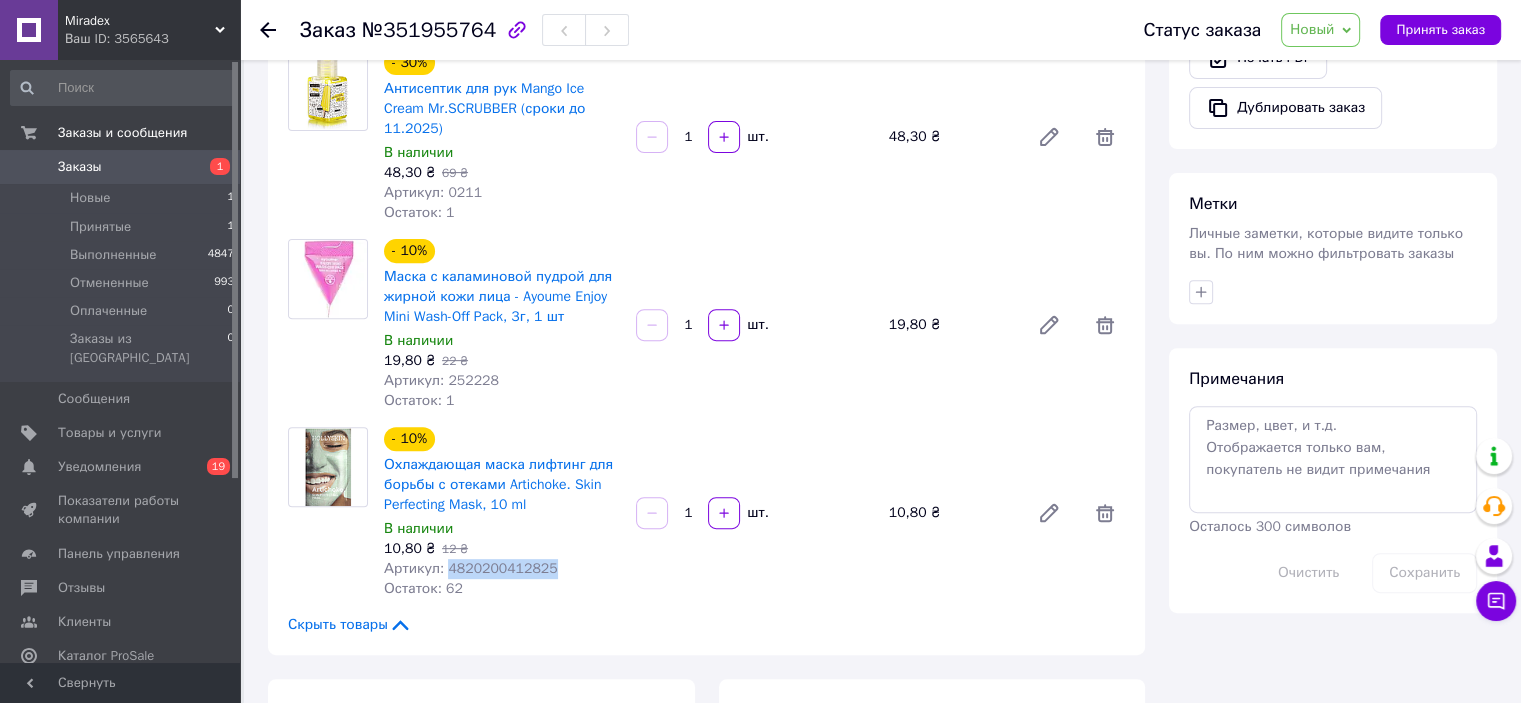 drag, startPoint x: 546, startPoint y: 571, endPoint x: 448, endPoint y: 567, distance: 98.0816 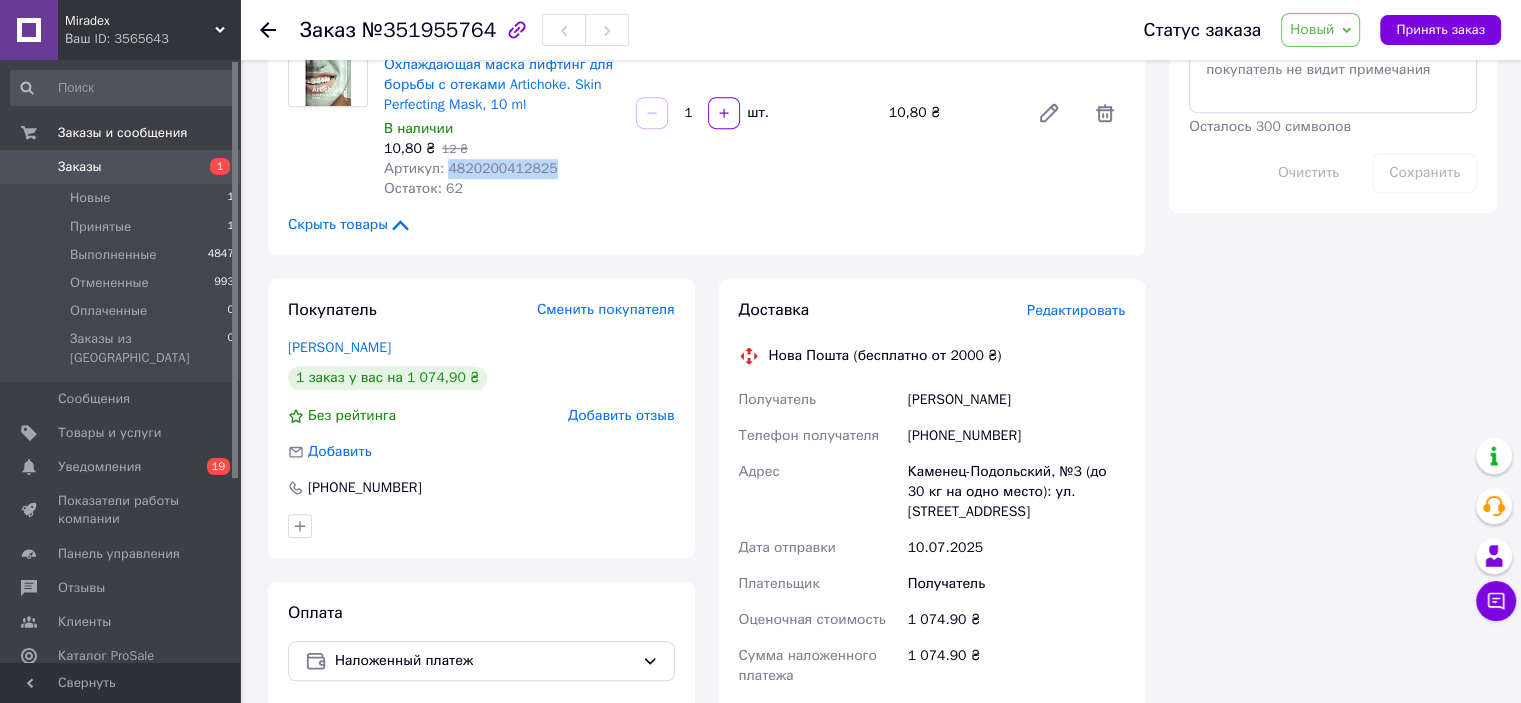 scroll, scrollTop: 1300, scrollLeft: 0, axis: vertical 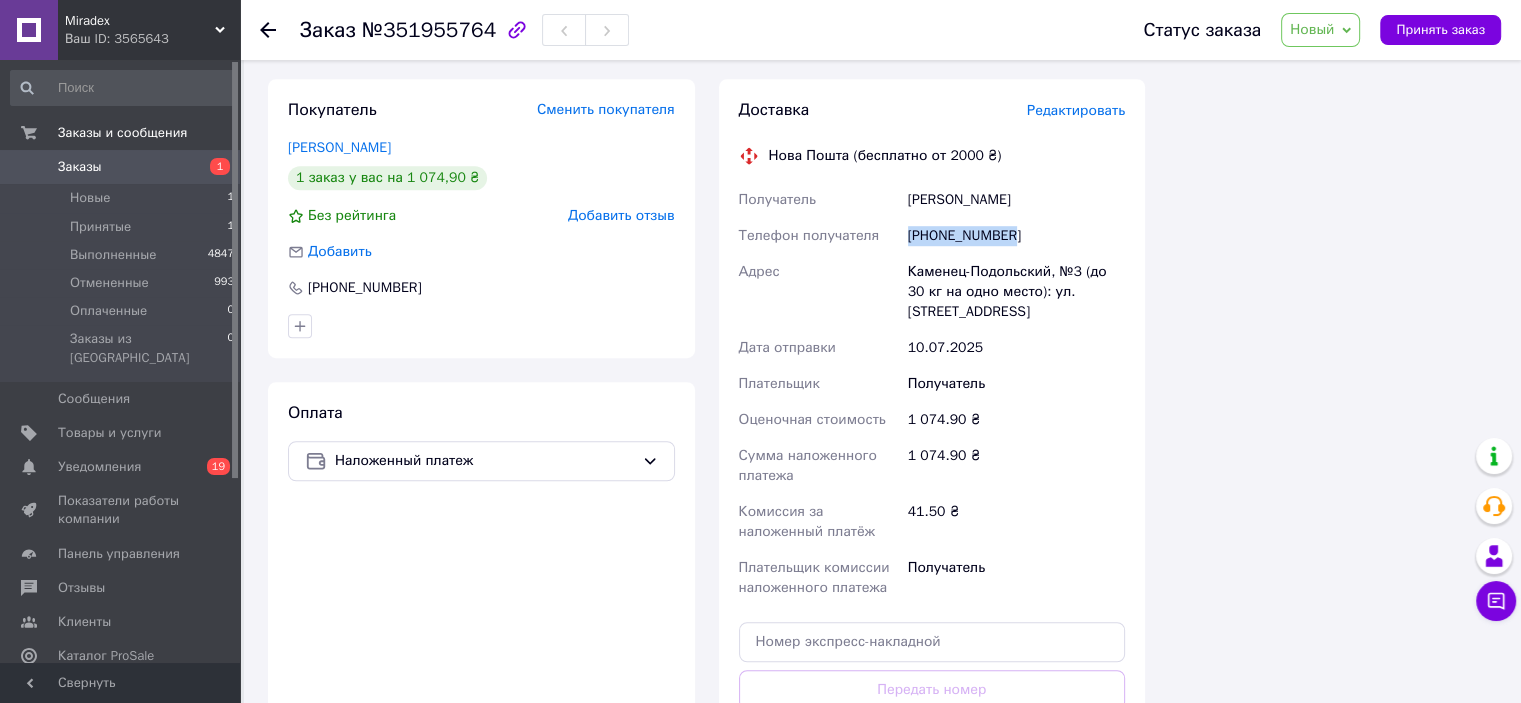 drag, startPoint x: 1018, startPoint y: 240, endPoint x: 908, endPoint y: 236, distance: 110.0727 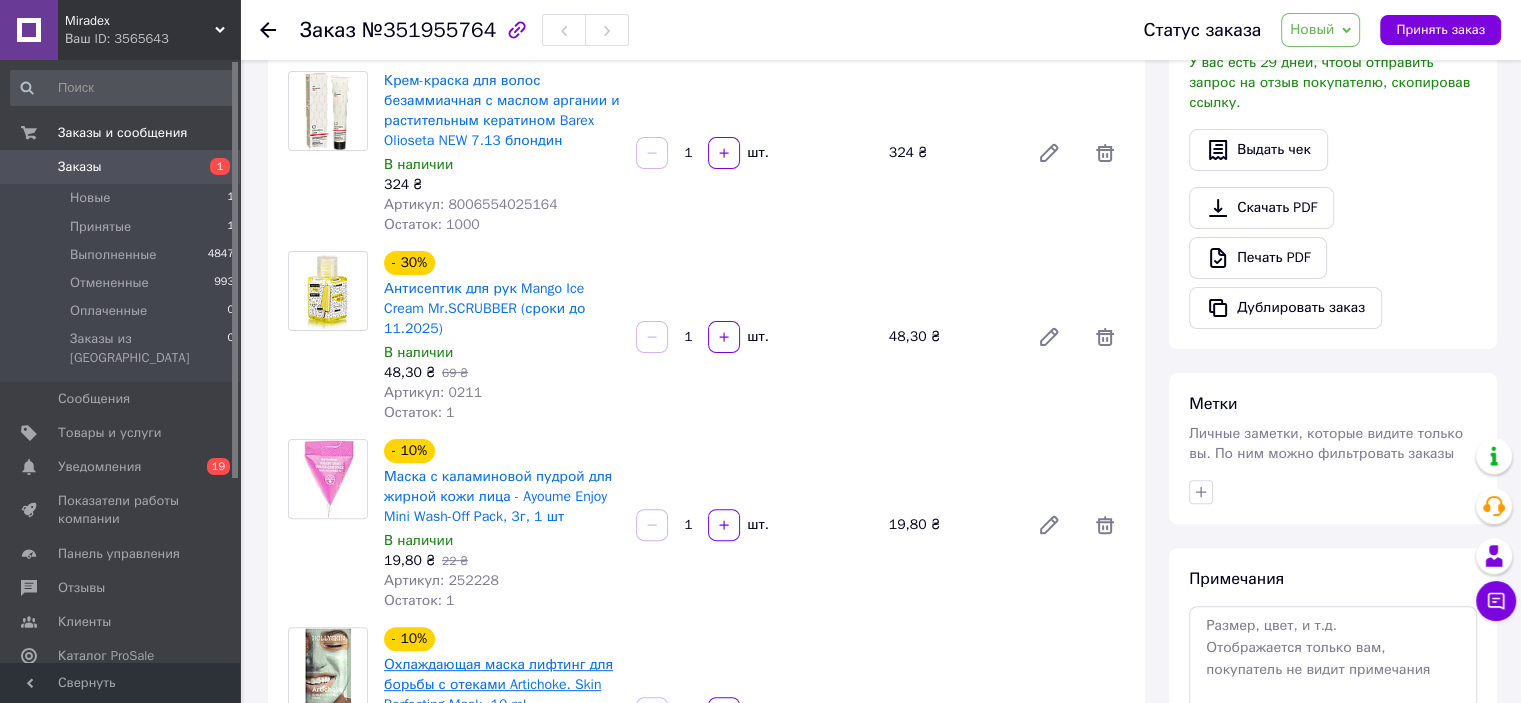 scroll, scrollTop: 200, scrollLeft: 0, axis: vertical 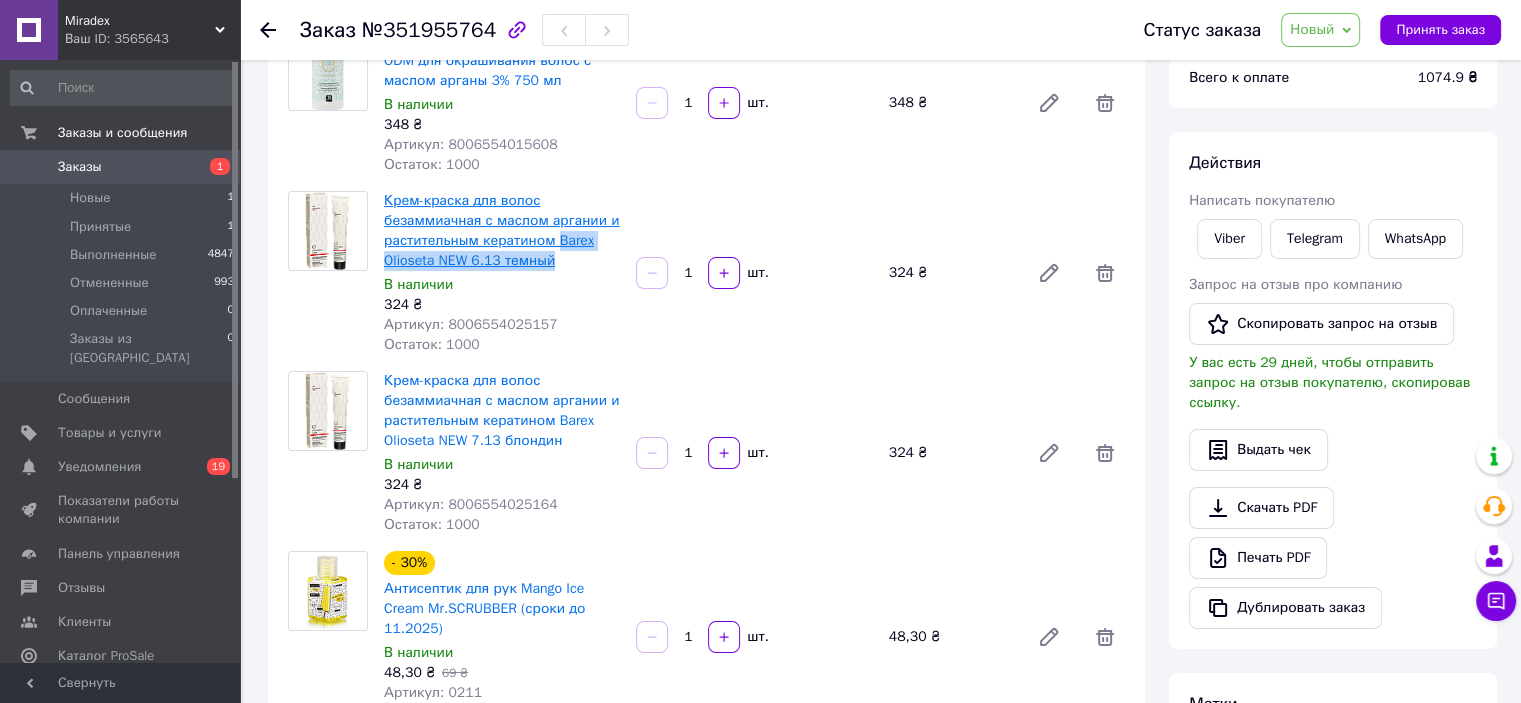 drag, startPoint x: 586, startPoint y: 264, endPoint x: 555, endPoint y: 246, distance: 35.846897 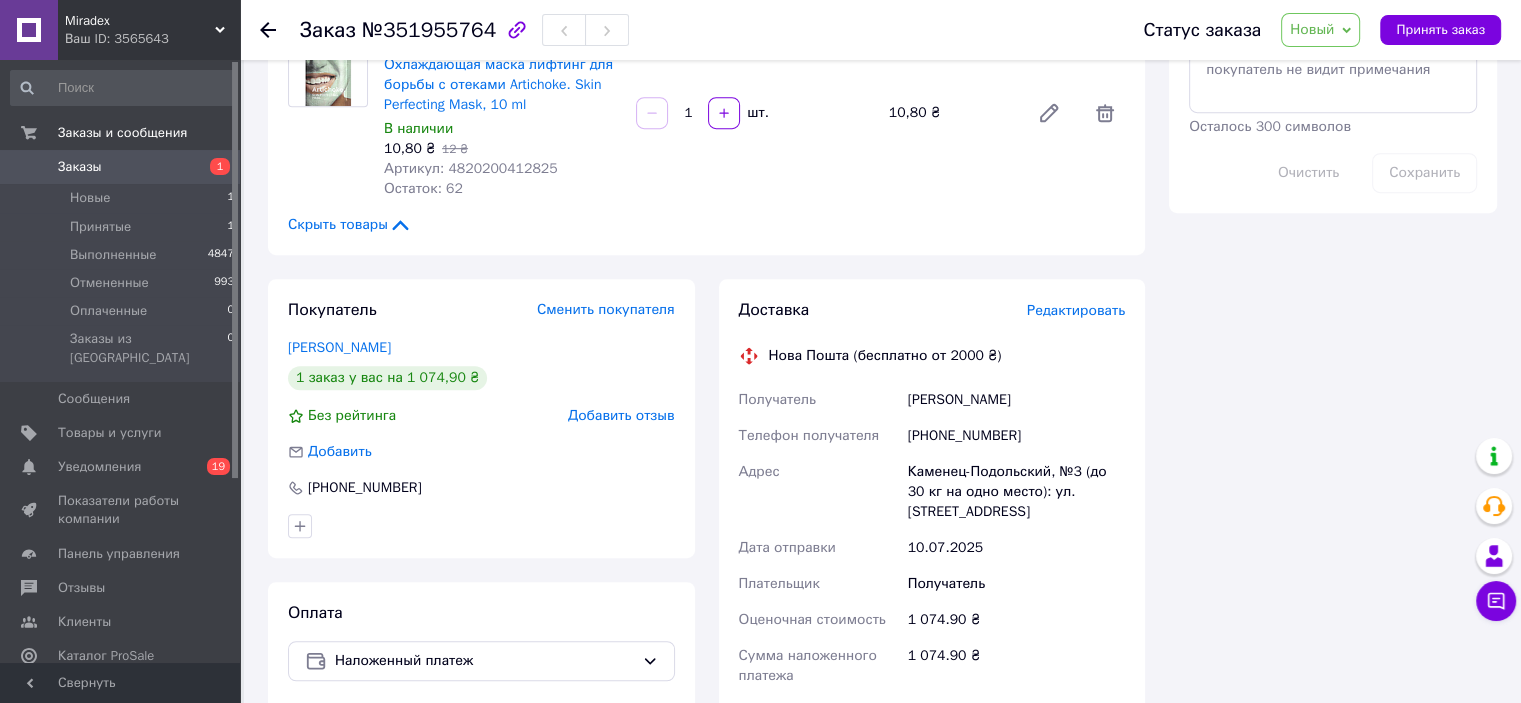 scroll, scrollTop: 1200, scrollLeft: 0, axis: vertical 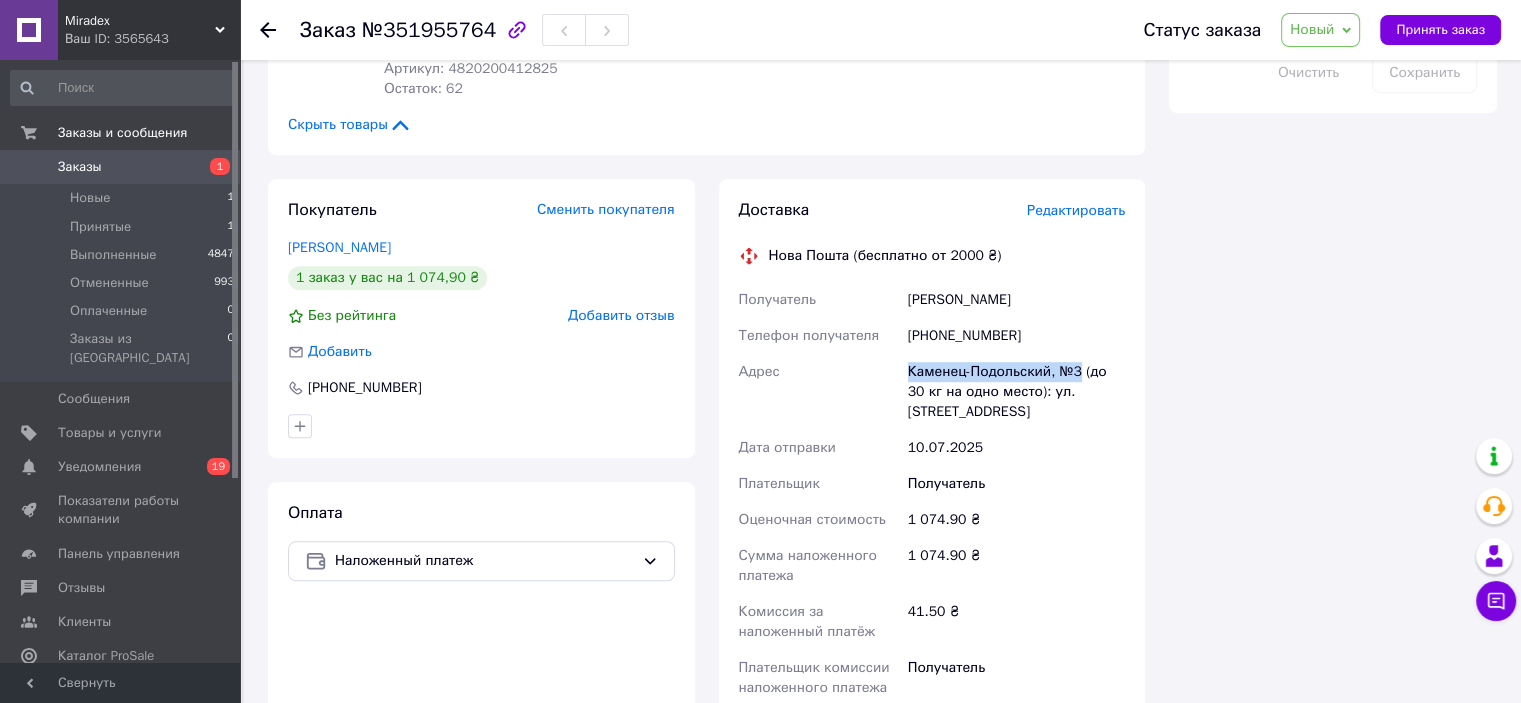 drag, startPoint x: 899, startPoint y: 374, endPoint x: 1080, endPoint y: 378, distance: 181.04419 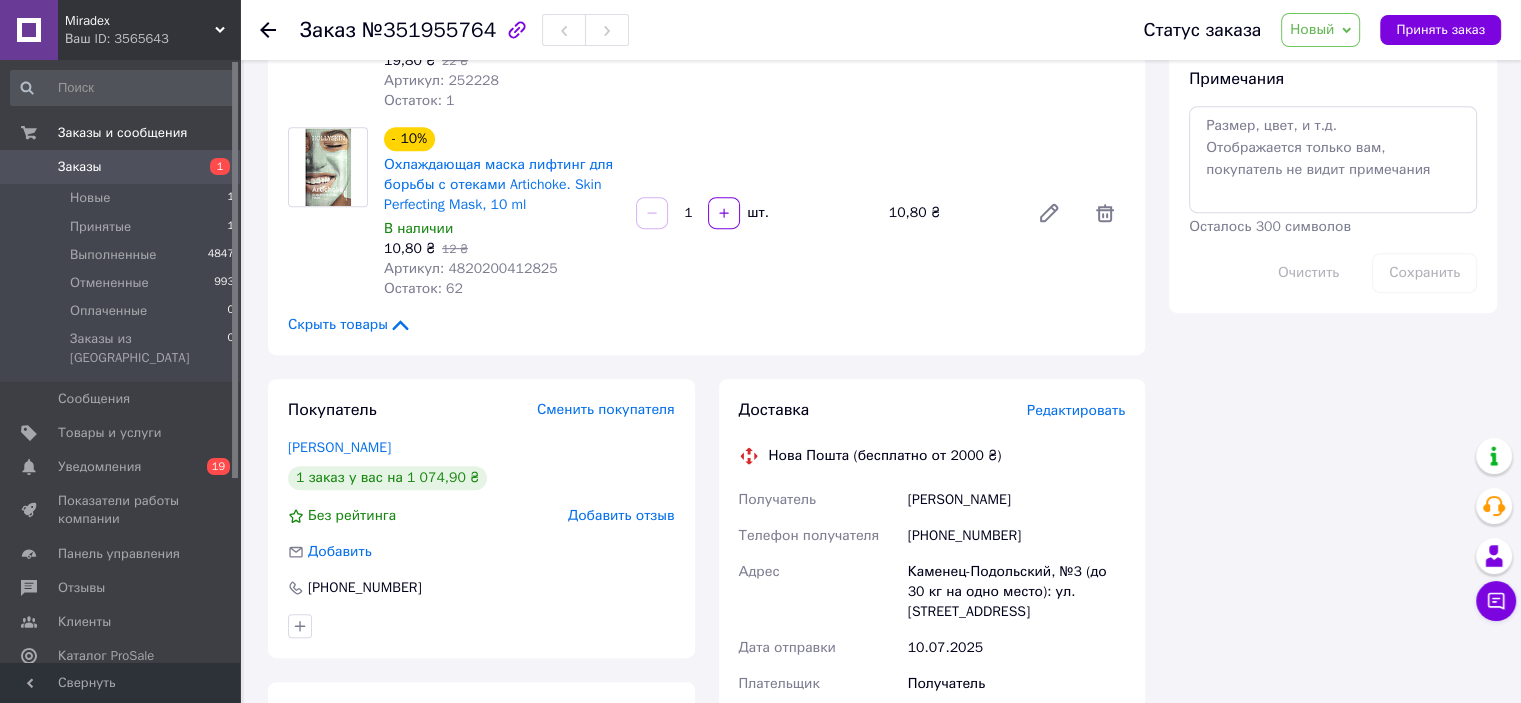 click 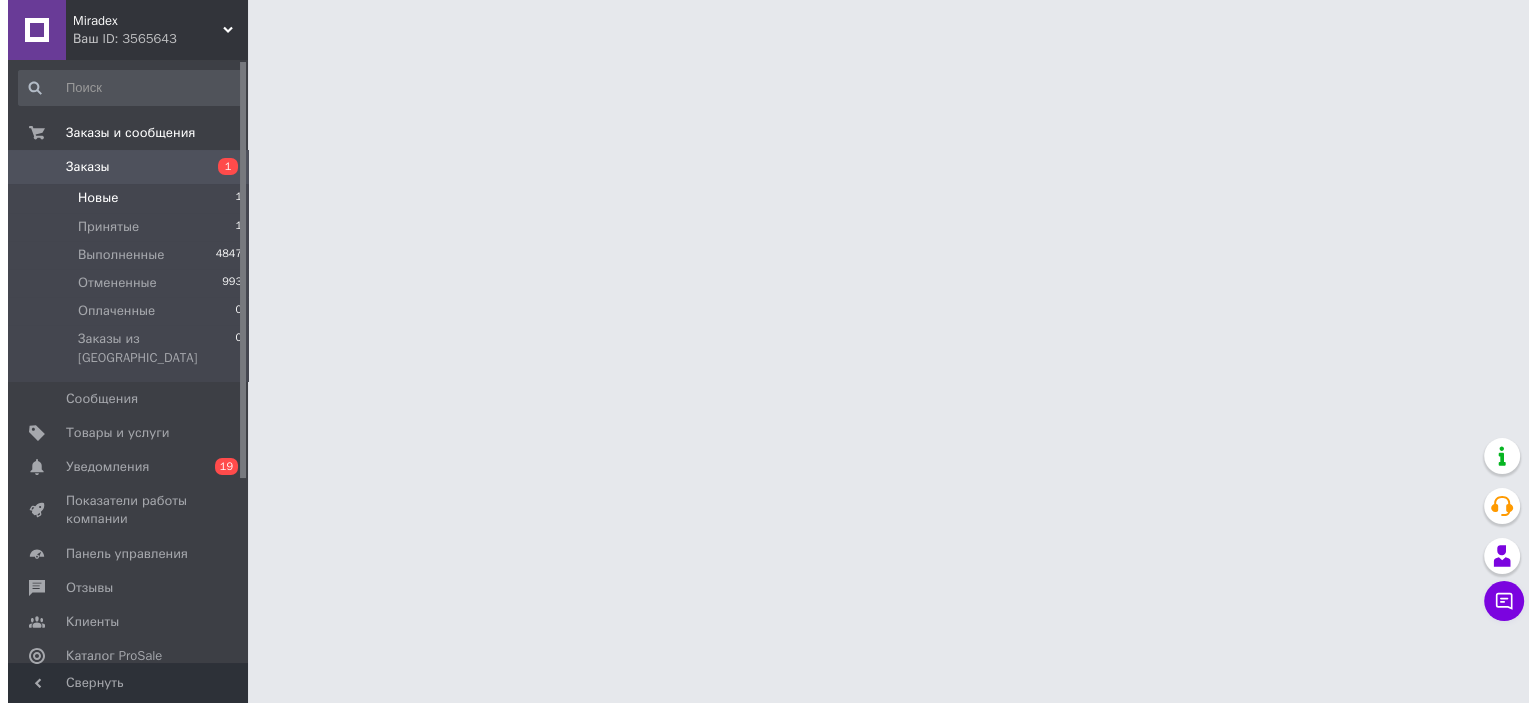 scroll, scrollTop: 0, scrollLeft: 0, axis: both 